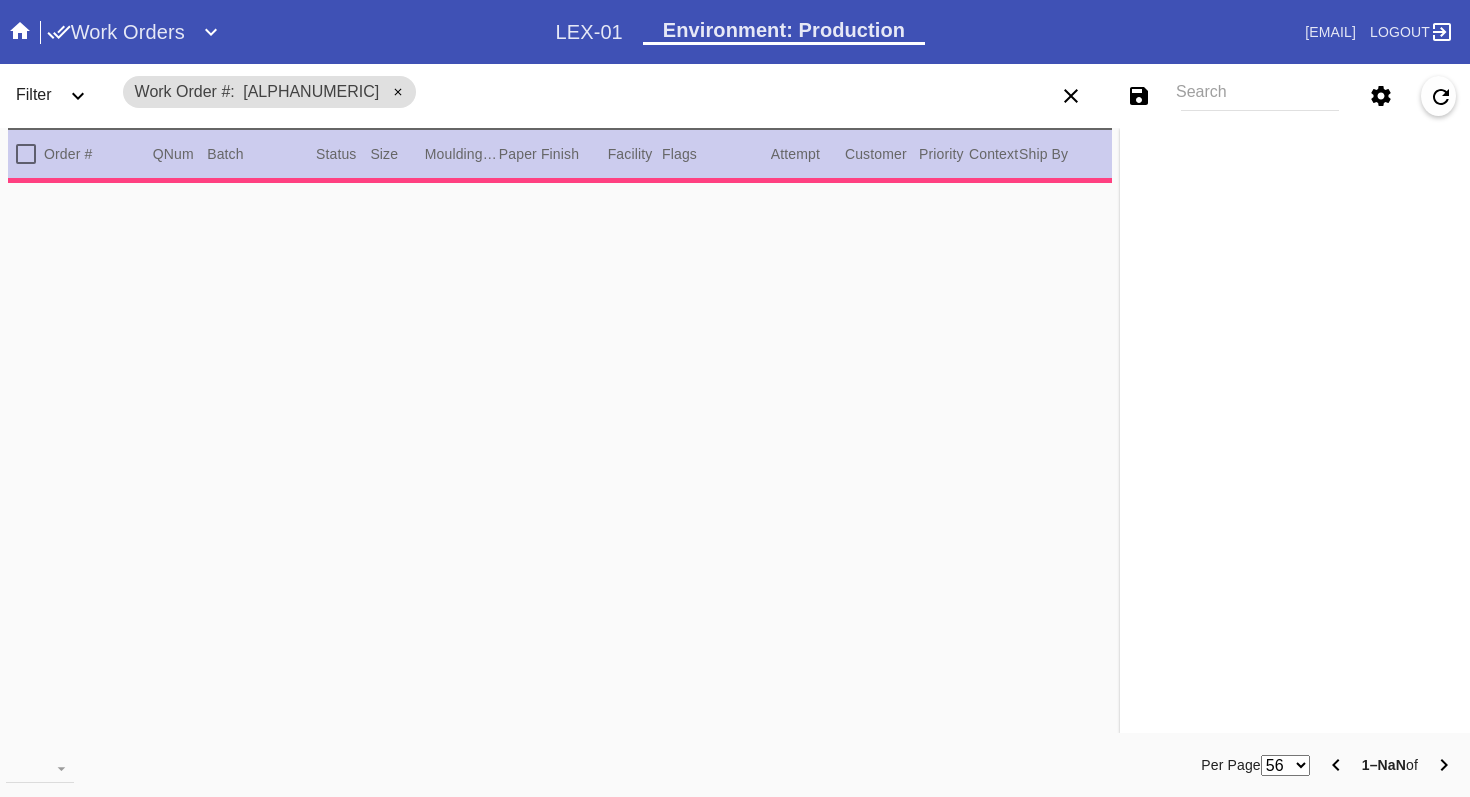 scroll, scrollTop: 0, scrollLeft: 0, axis: both 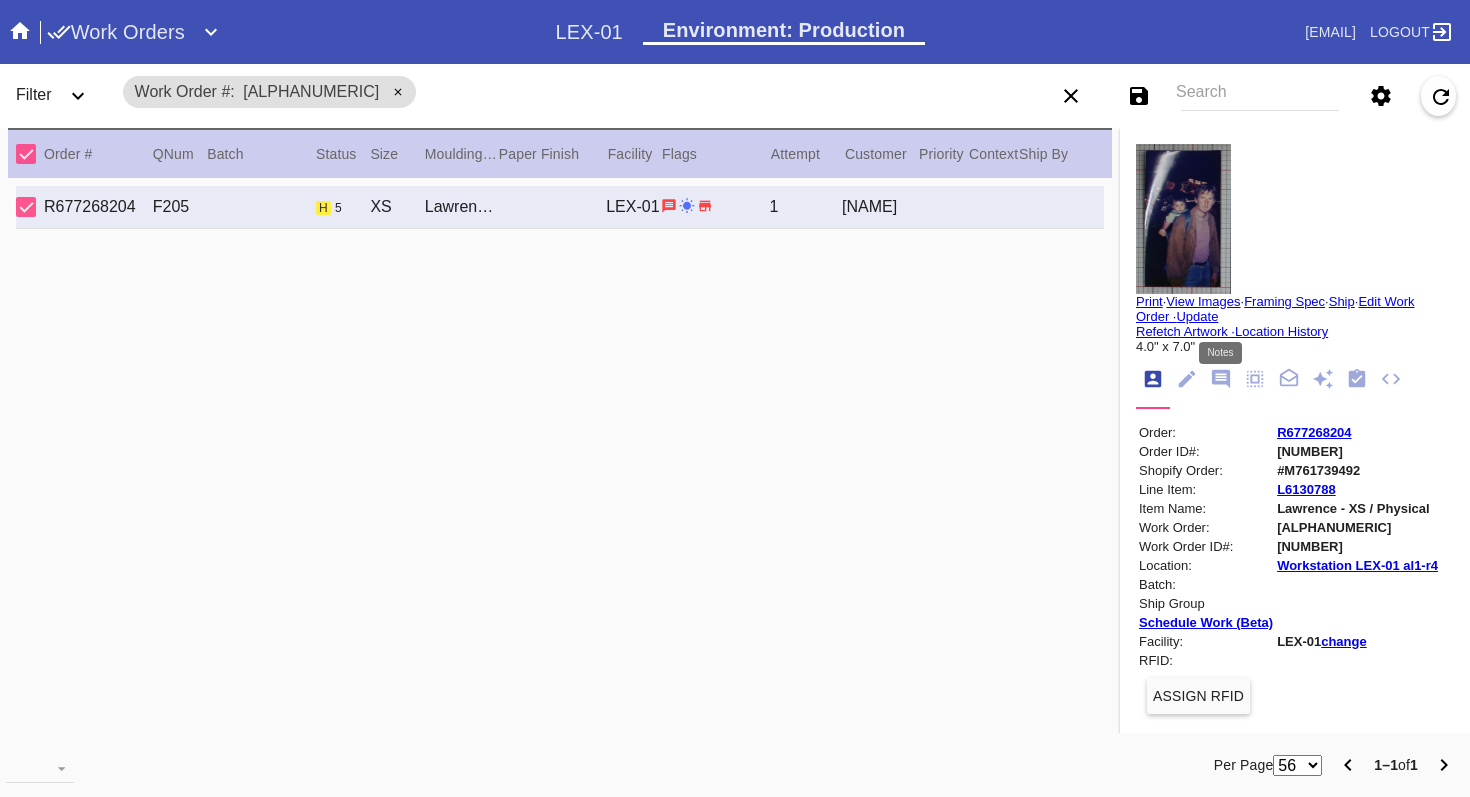 click 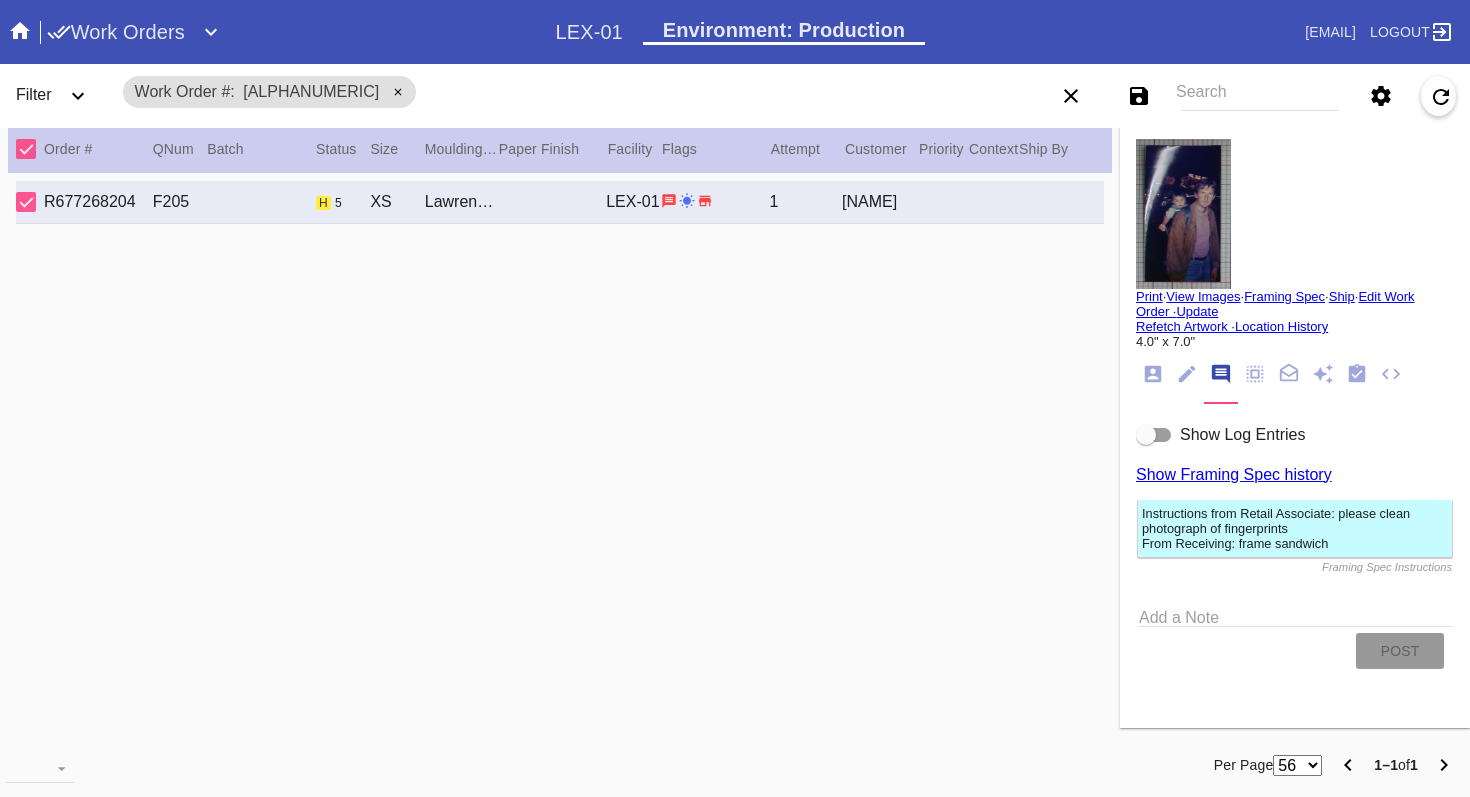 scroll, scrollTop: 0, scrollLeft: 0, axis: both 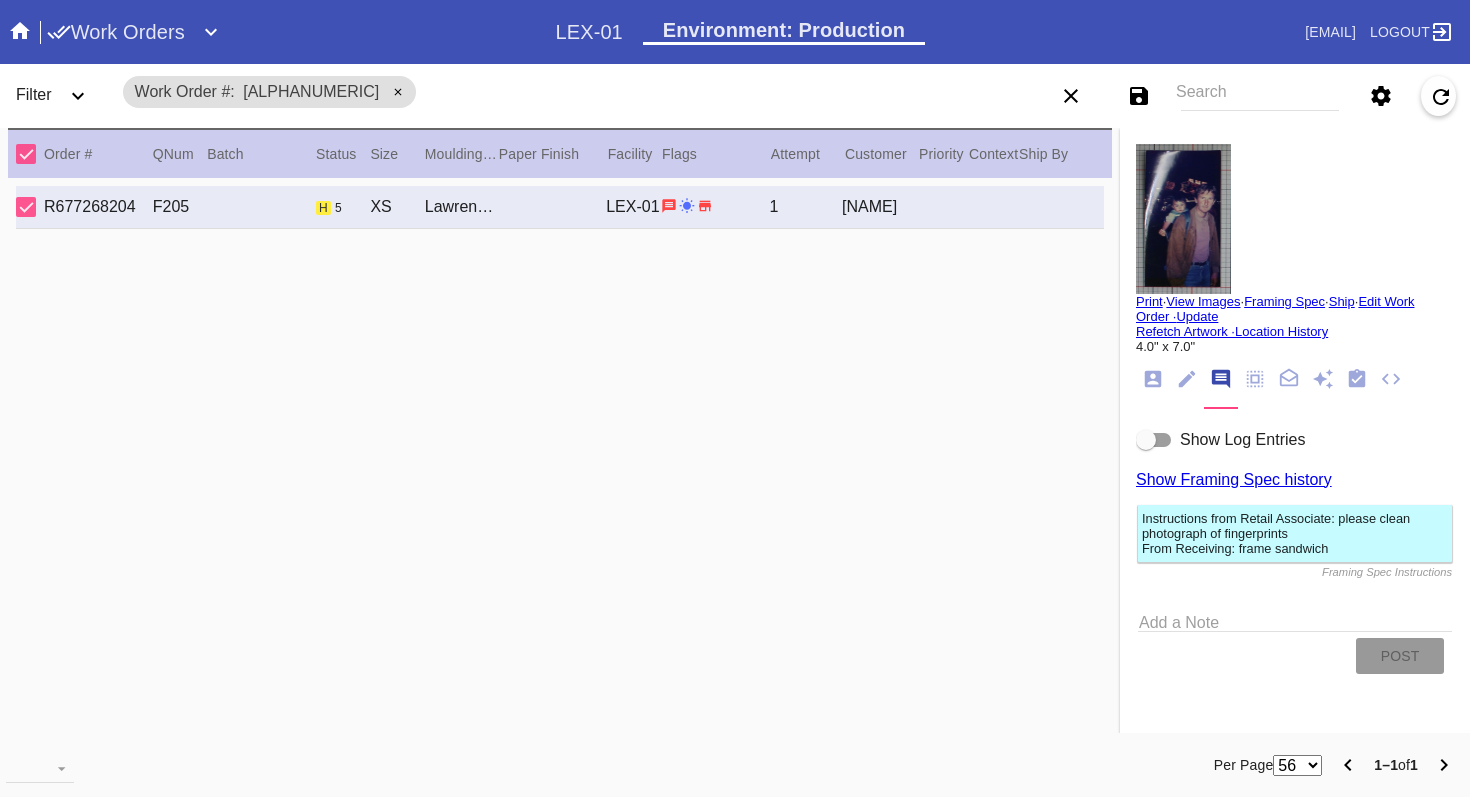 click at bounding box center (1146, 440) 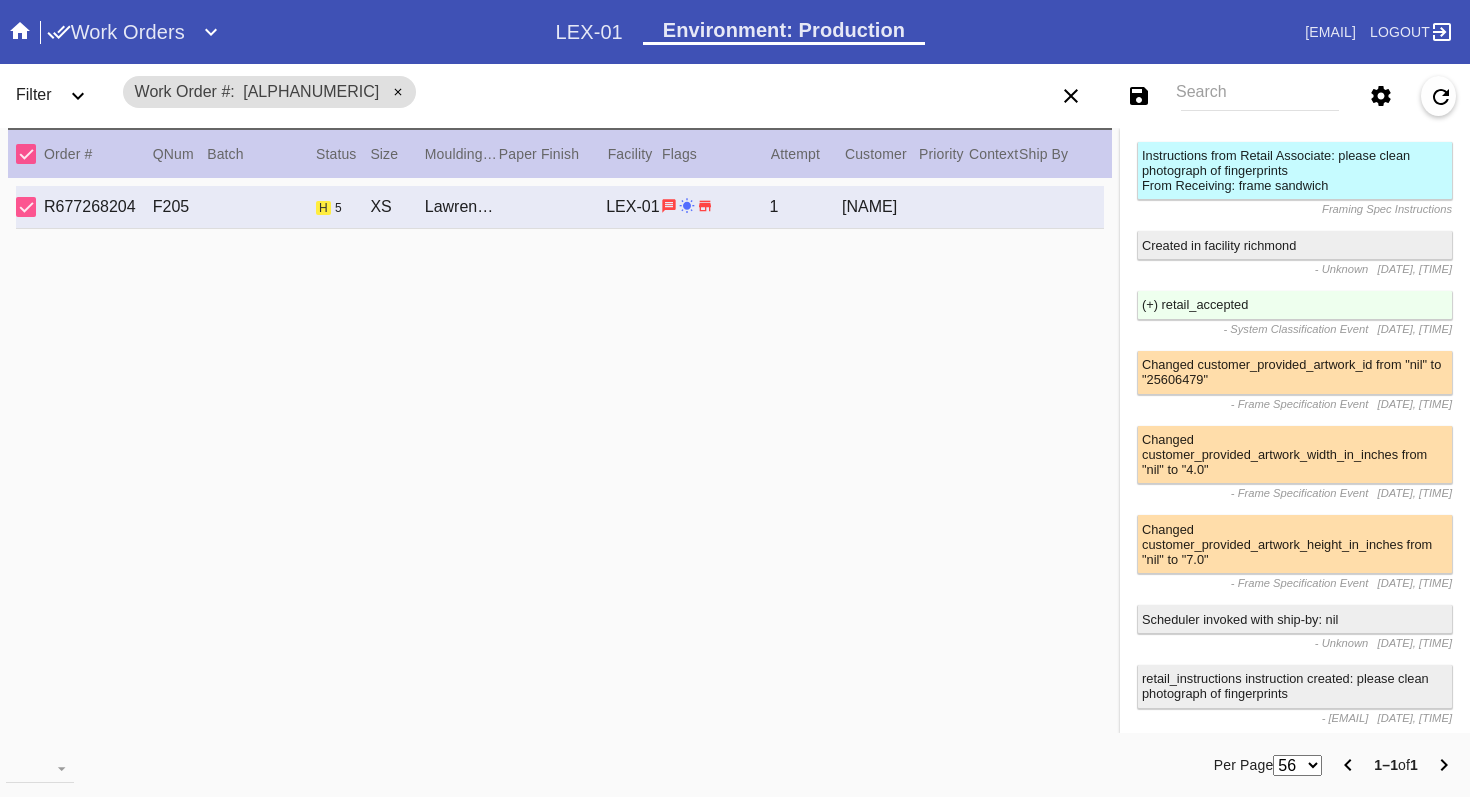 scroll, scrollTop: 406, scrollLeft: 0, axis: vertical 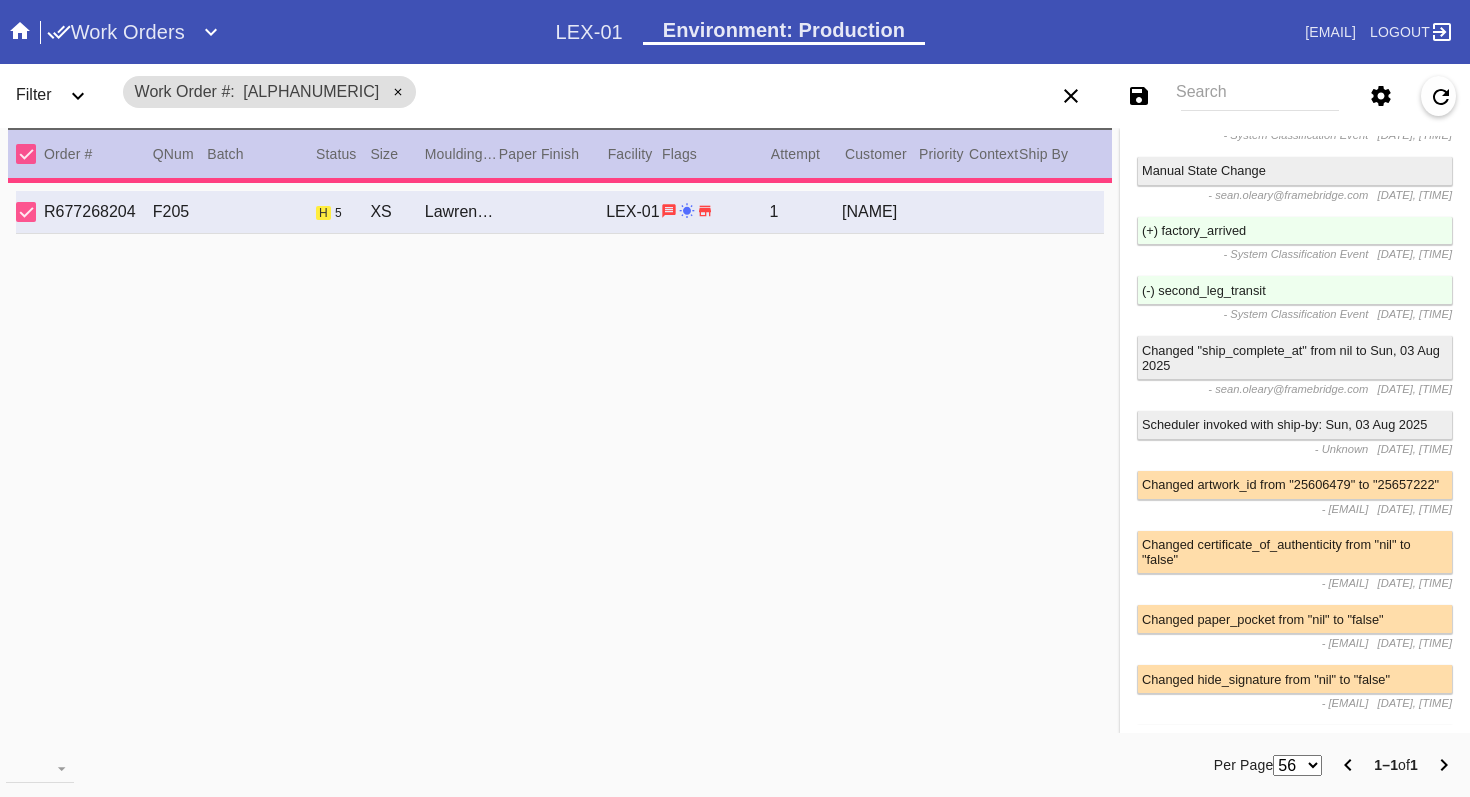 type on "1.0" 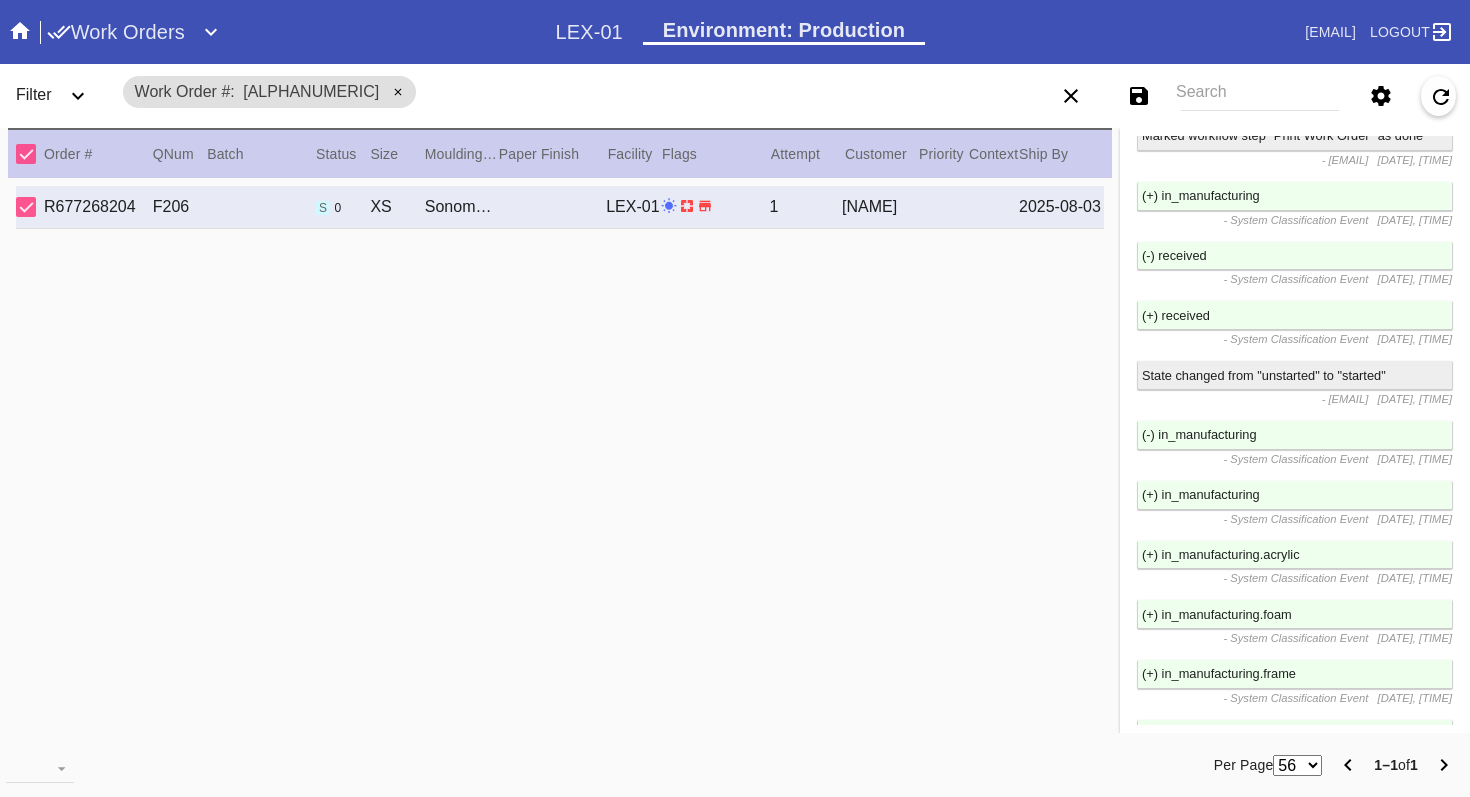 scroll, scrollTop: 2306, scrollLeft: 0, axis: vertical 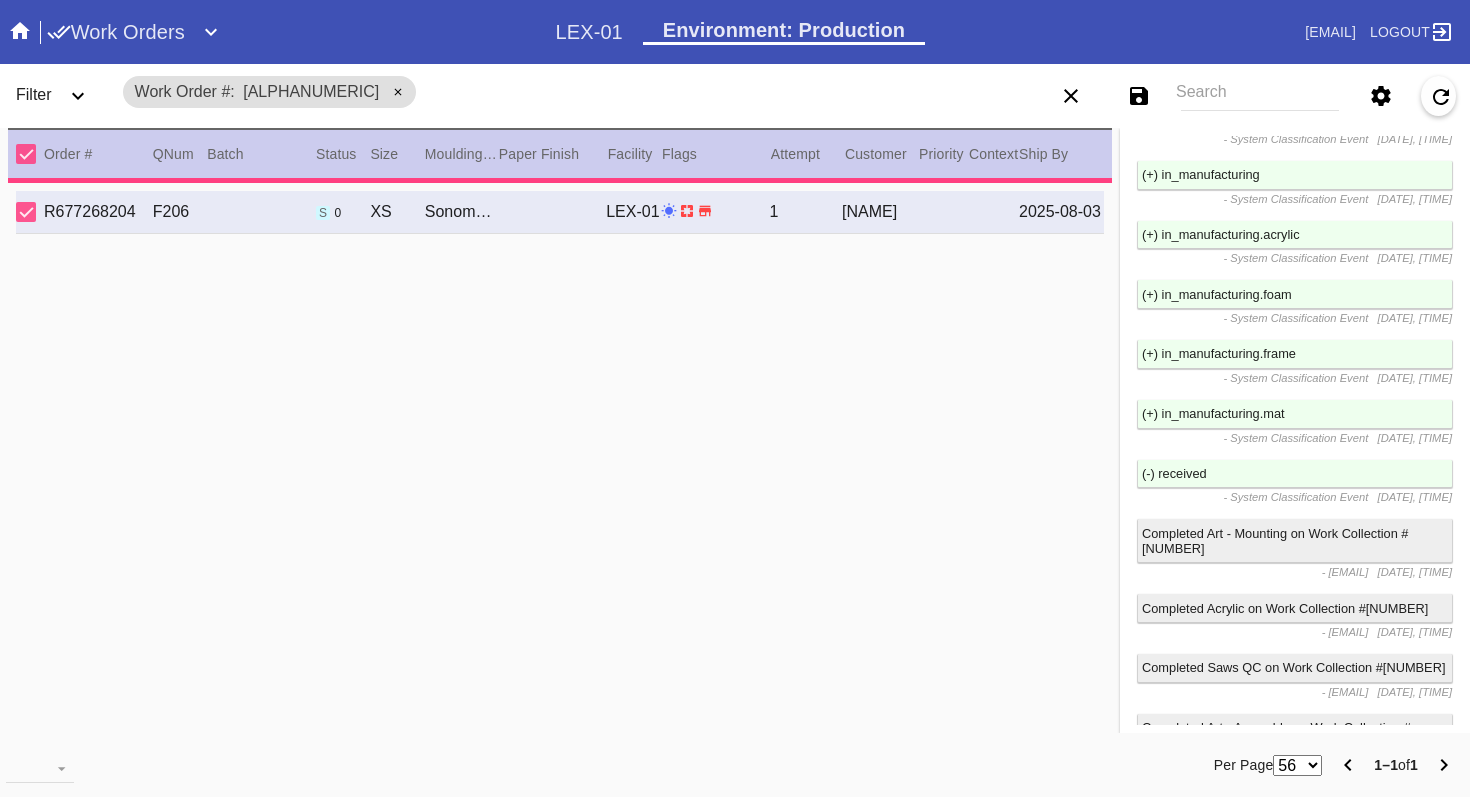 type on "2.5" 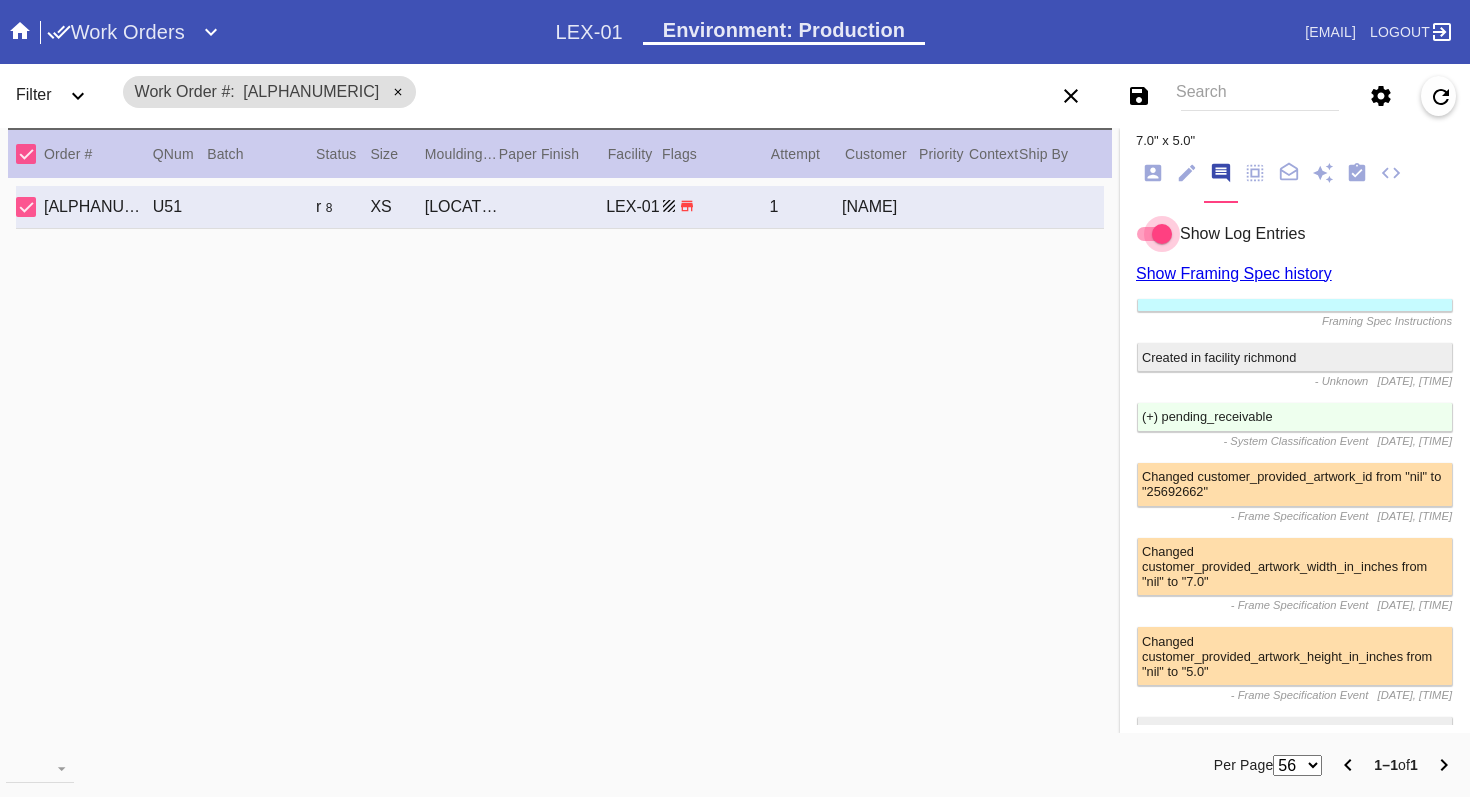scroll, scrollTop: 0, scrollLeft: 0, axis: both 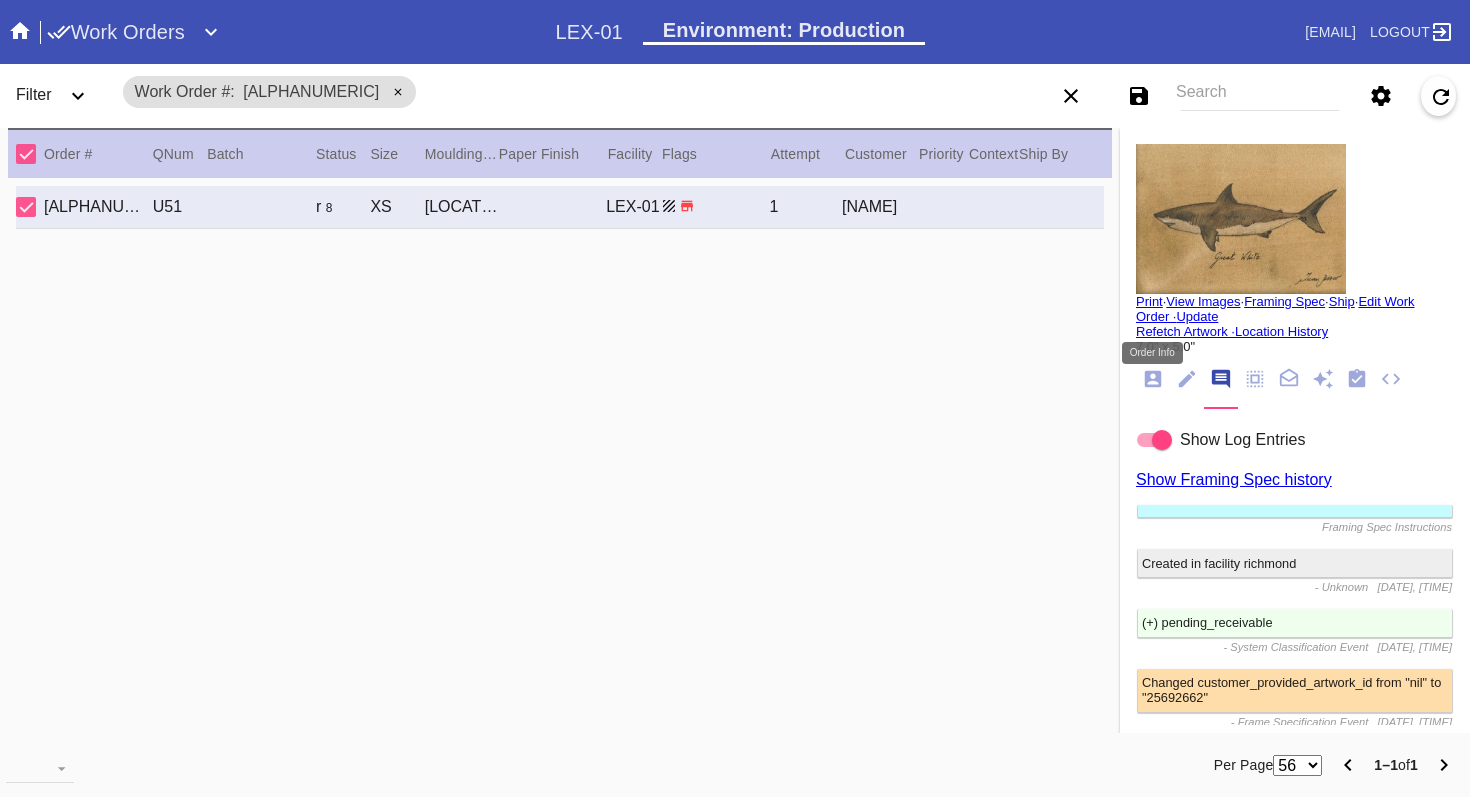 click 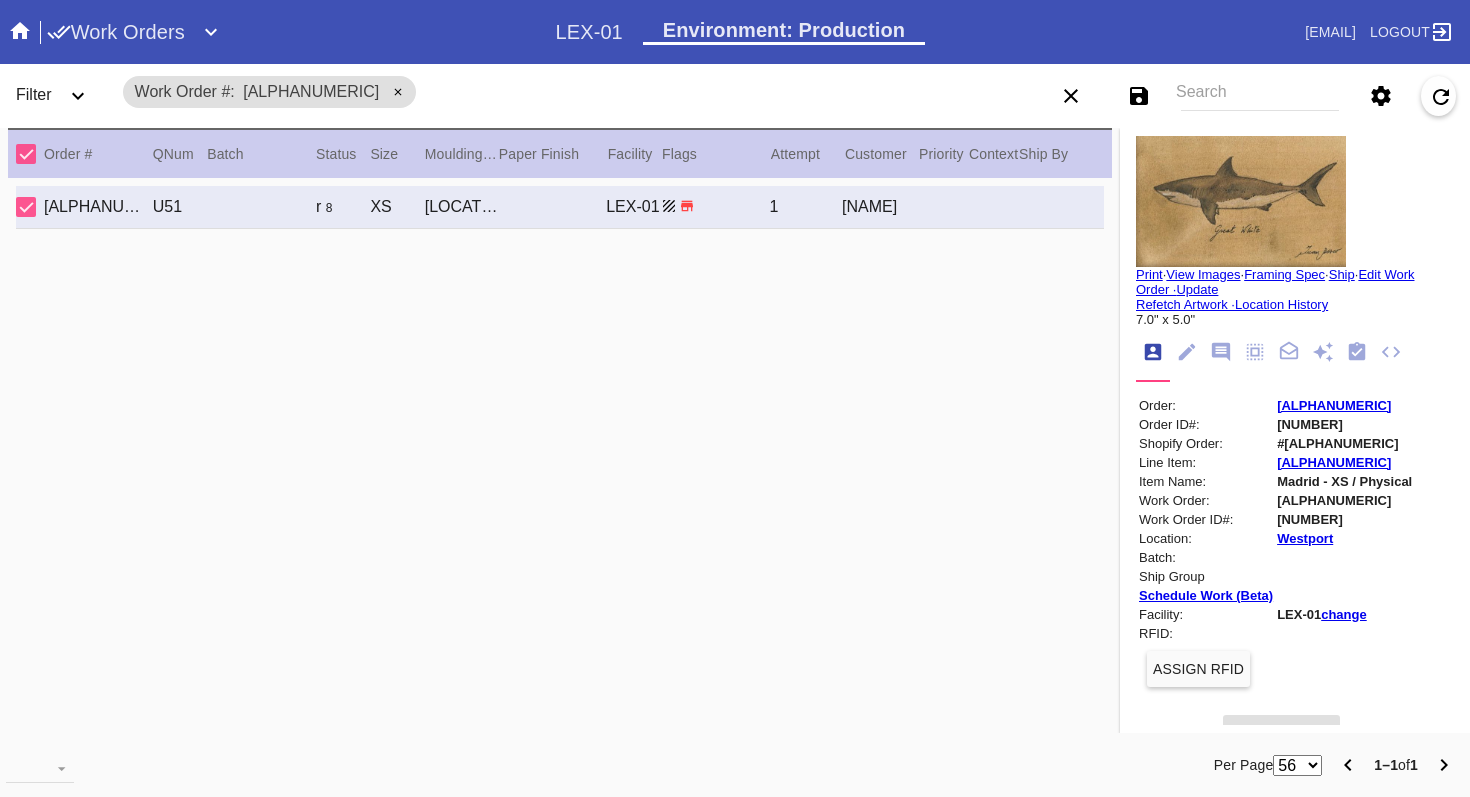 scroll, scrollTop: 0, scrollLeft: 0, axis: both 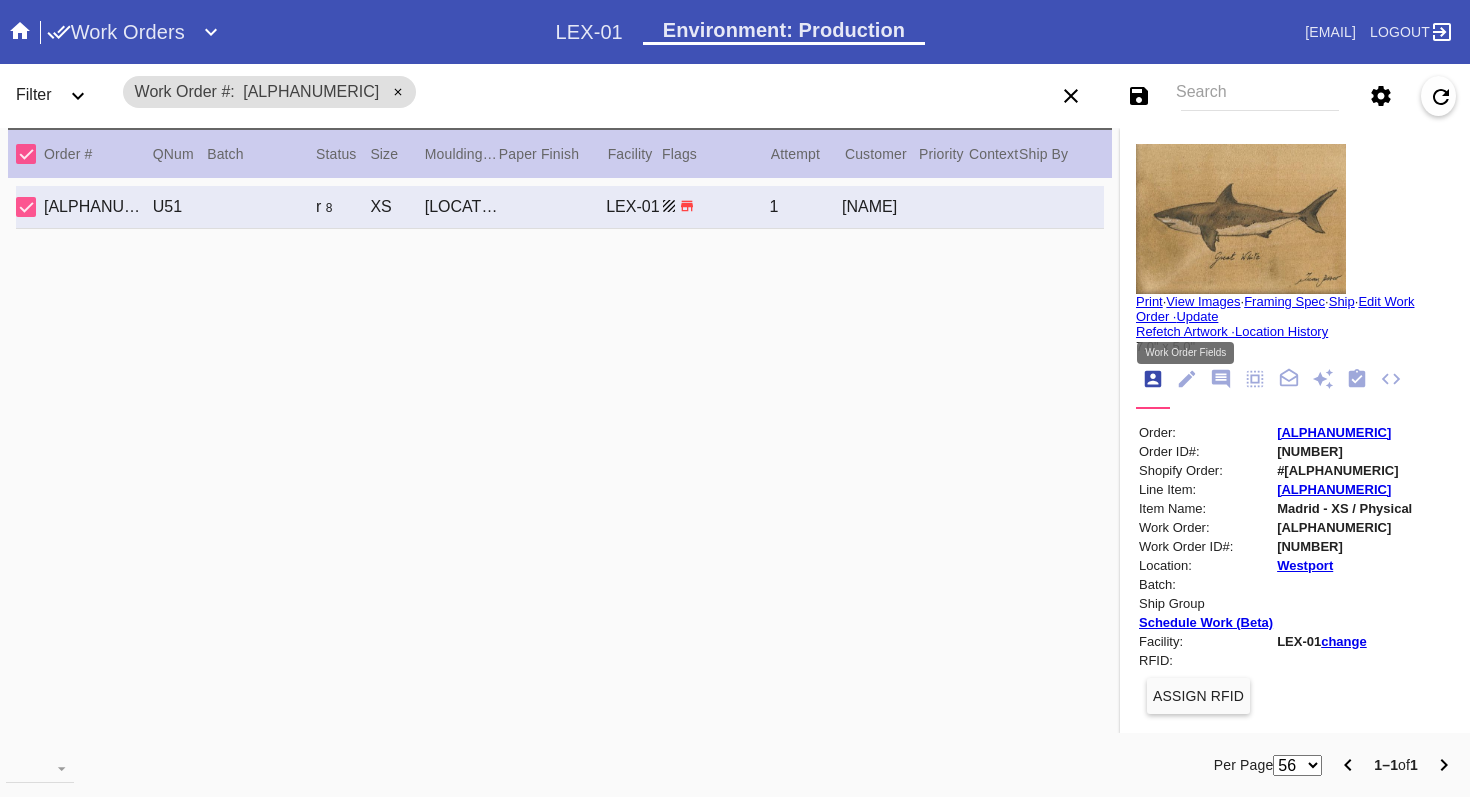 click 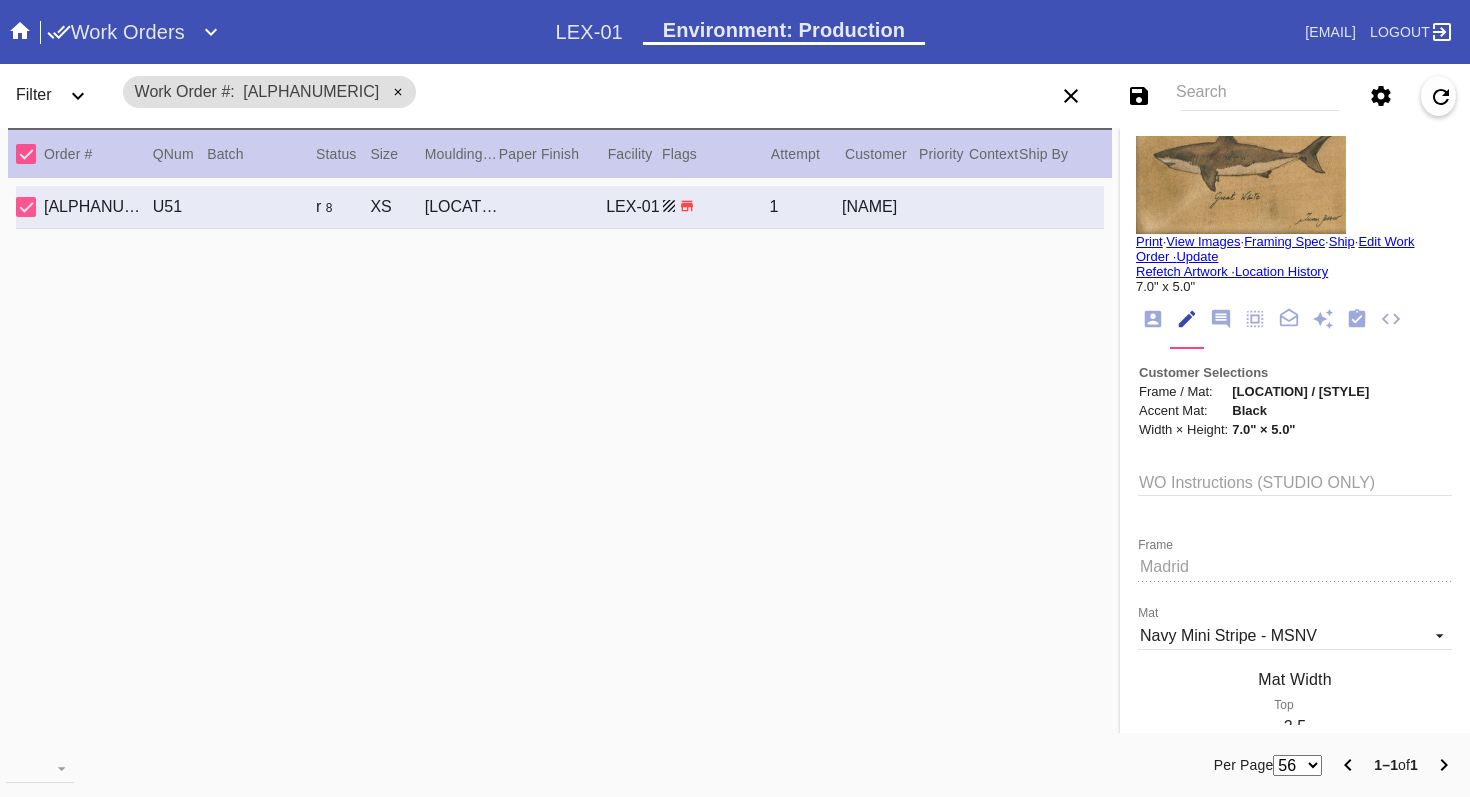 scroll, scrollTop: 0, scrollLeft: 0, axis: both 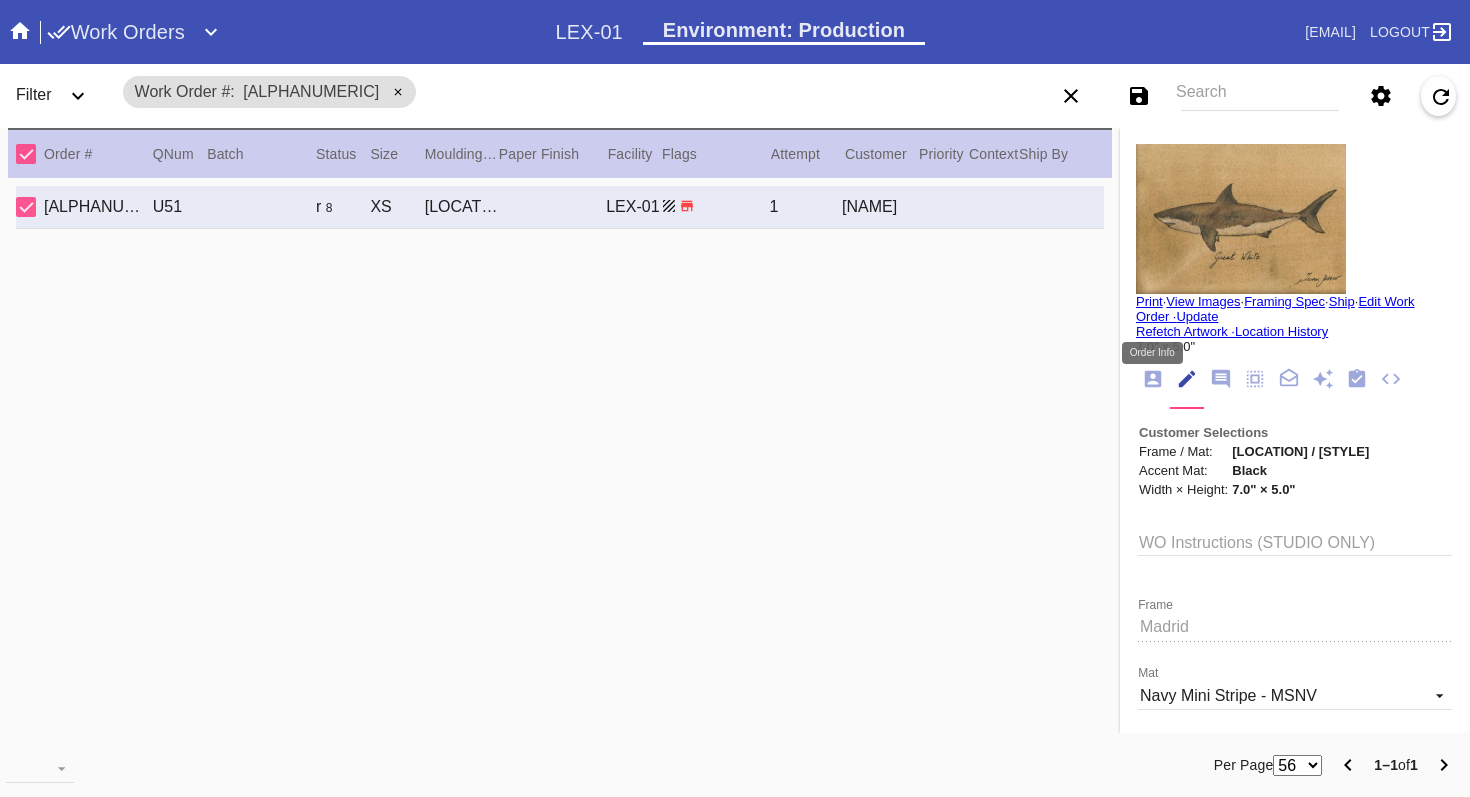 click 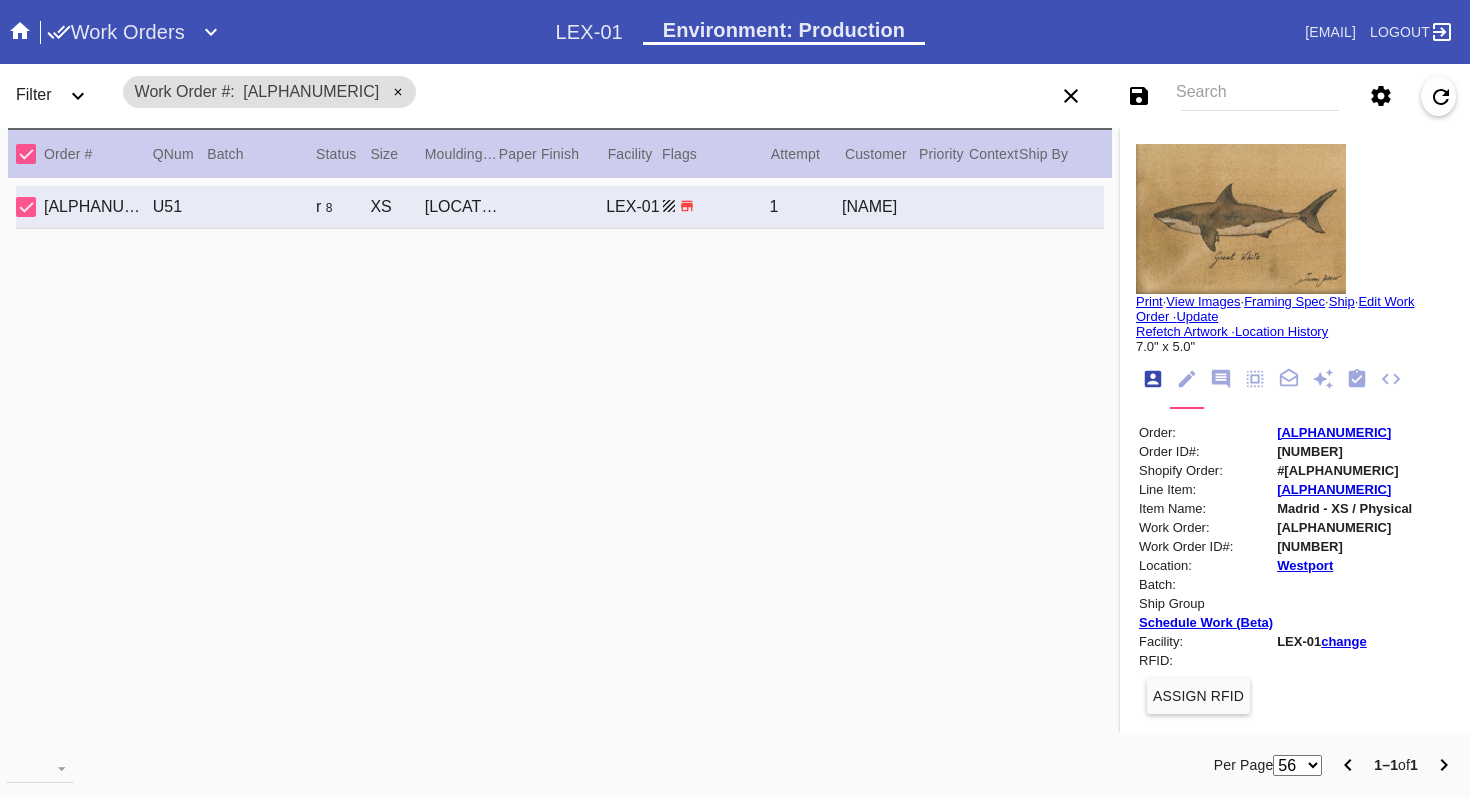 scroll, scrollTop: 24, scrollLeft: 0, axis: vertical 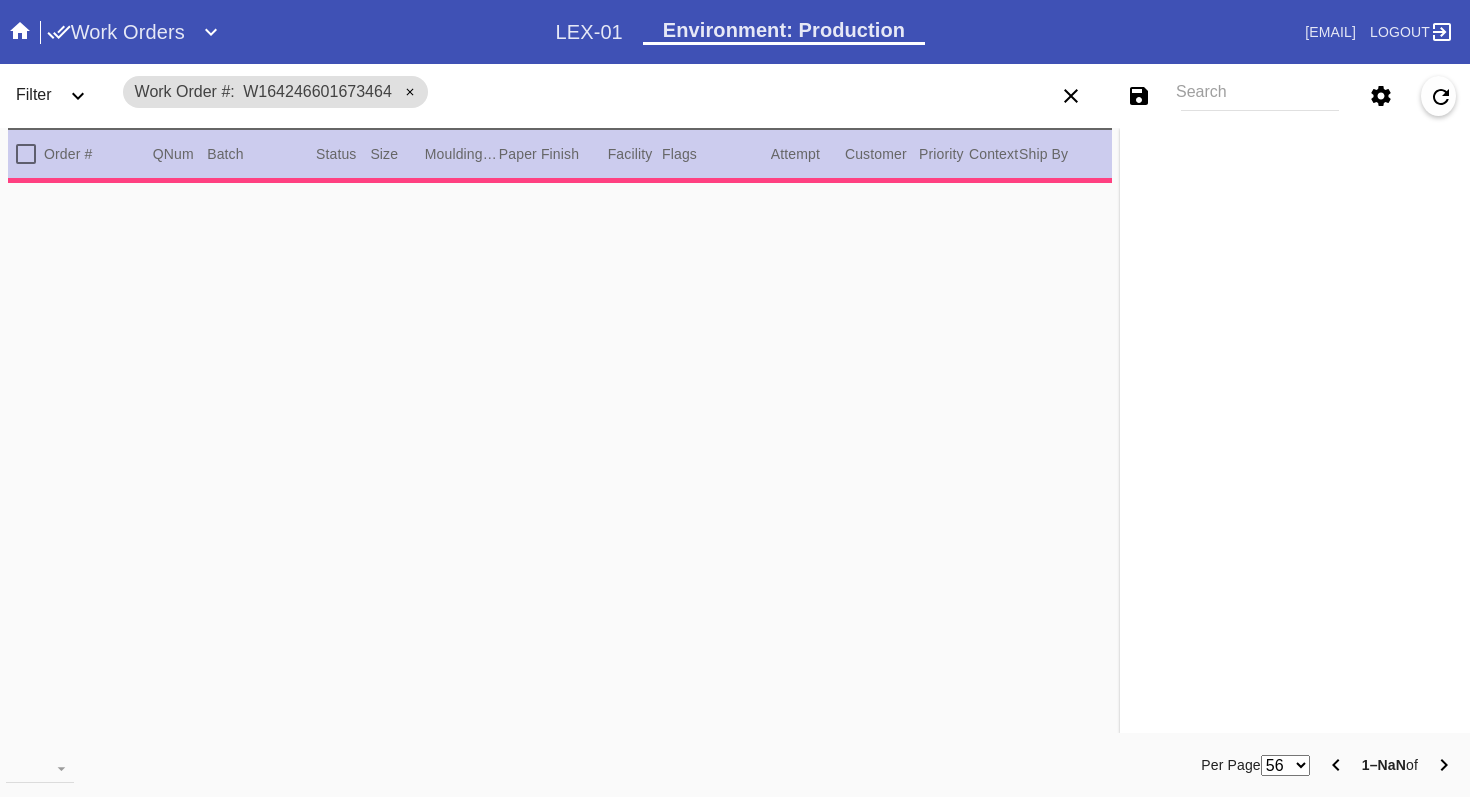 type on "2.5" 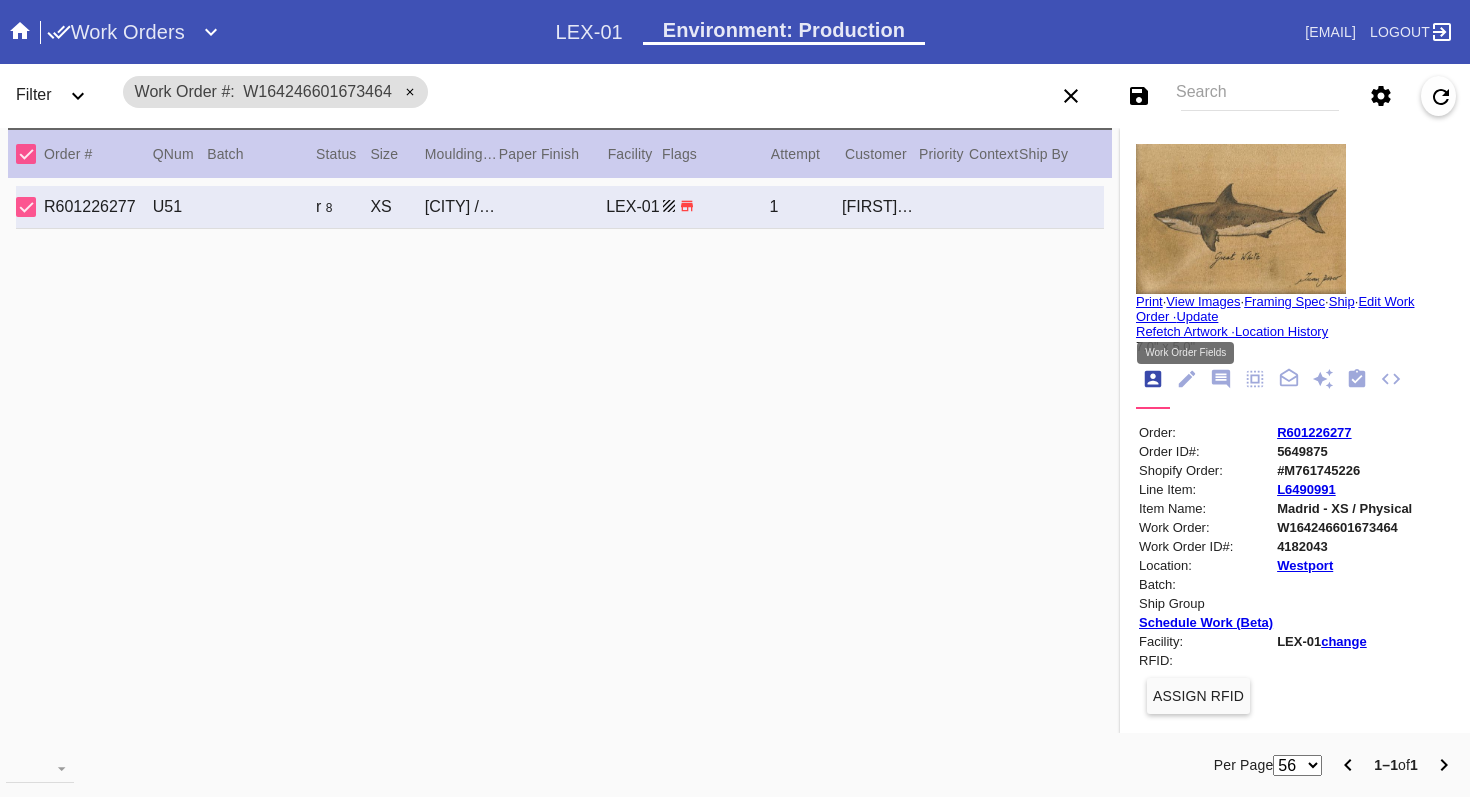 click 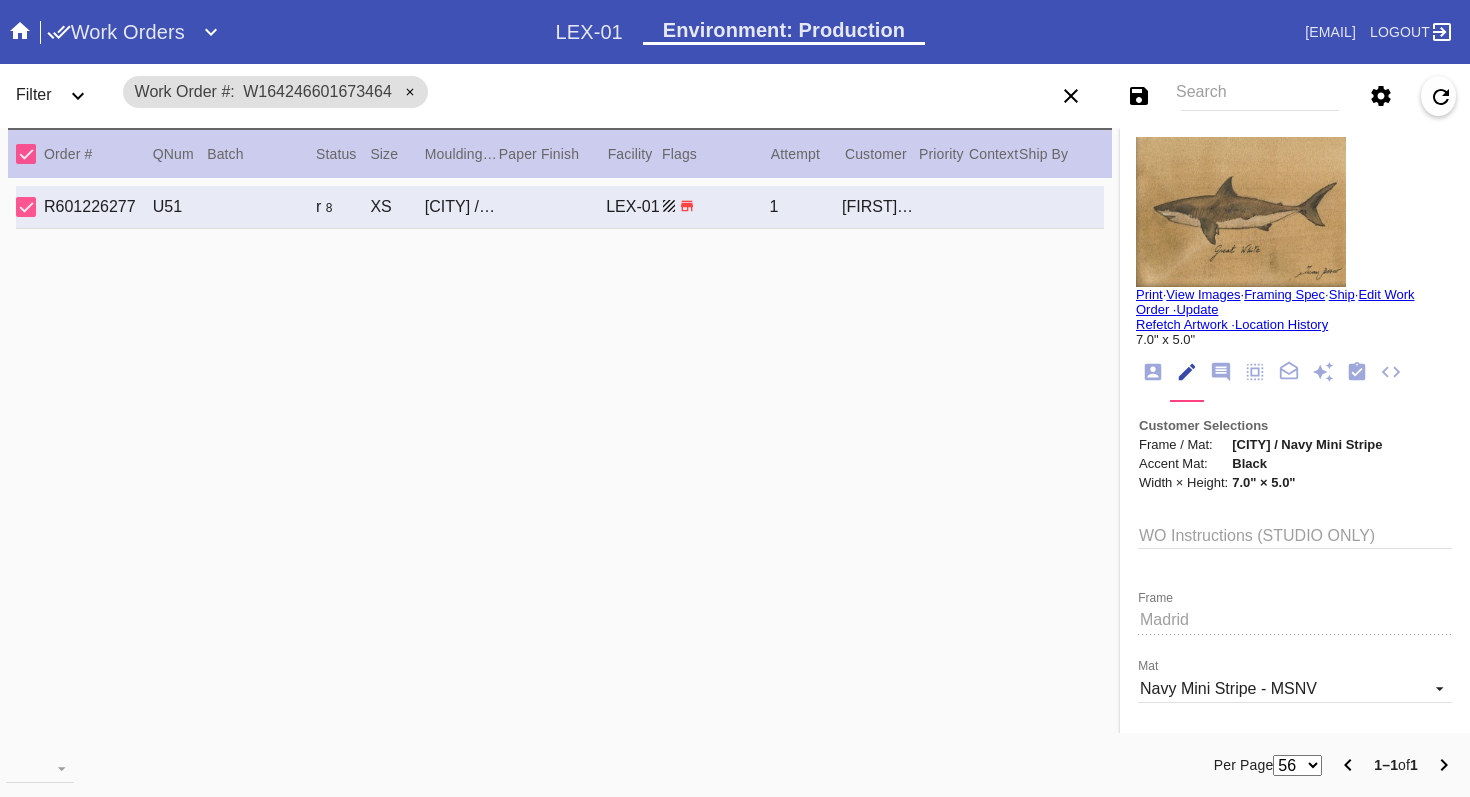 scroll, scrollTop: 0, scrollLeft: 0, axis: both 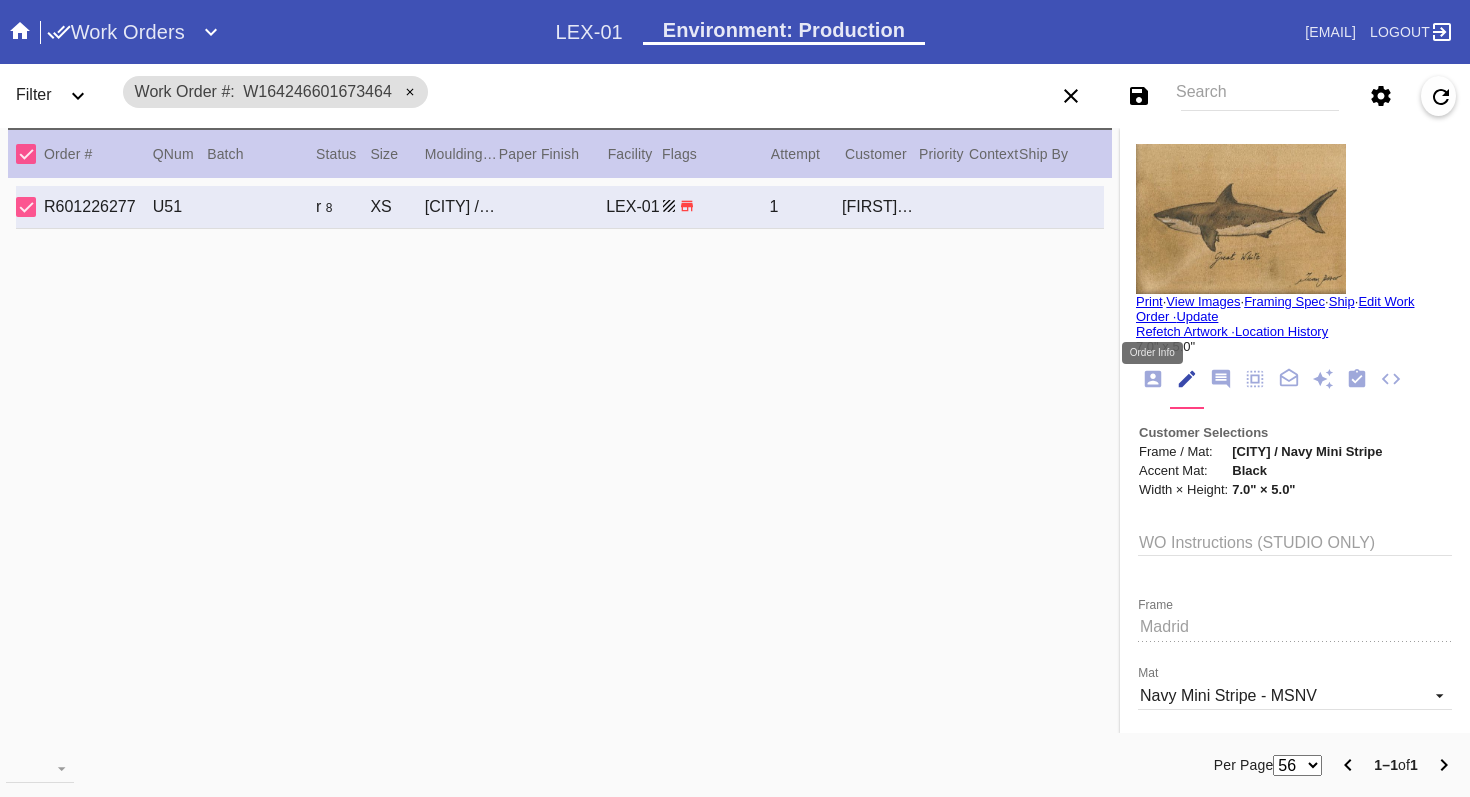 click 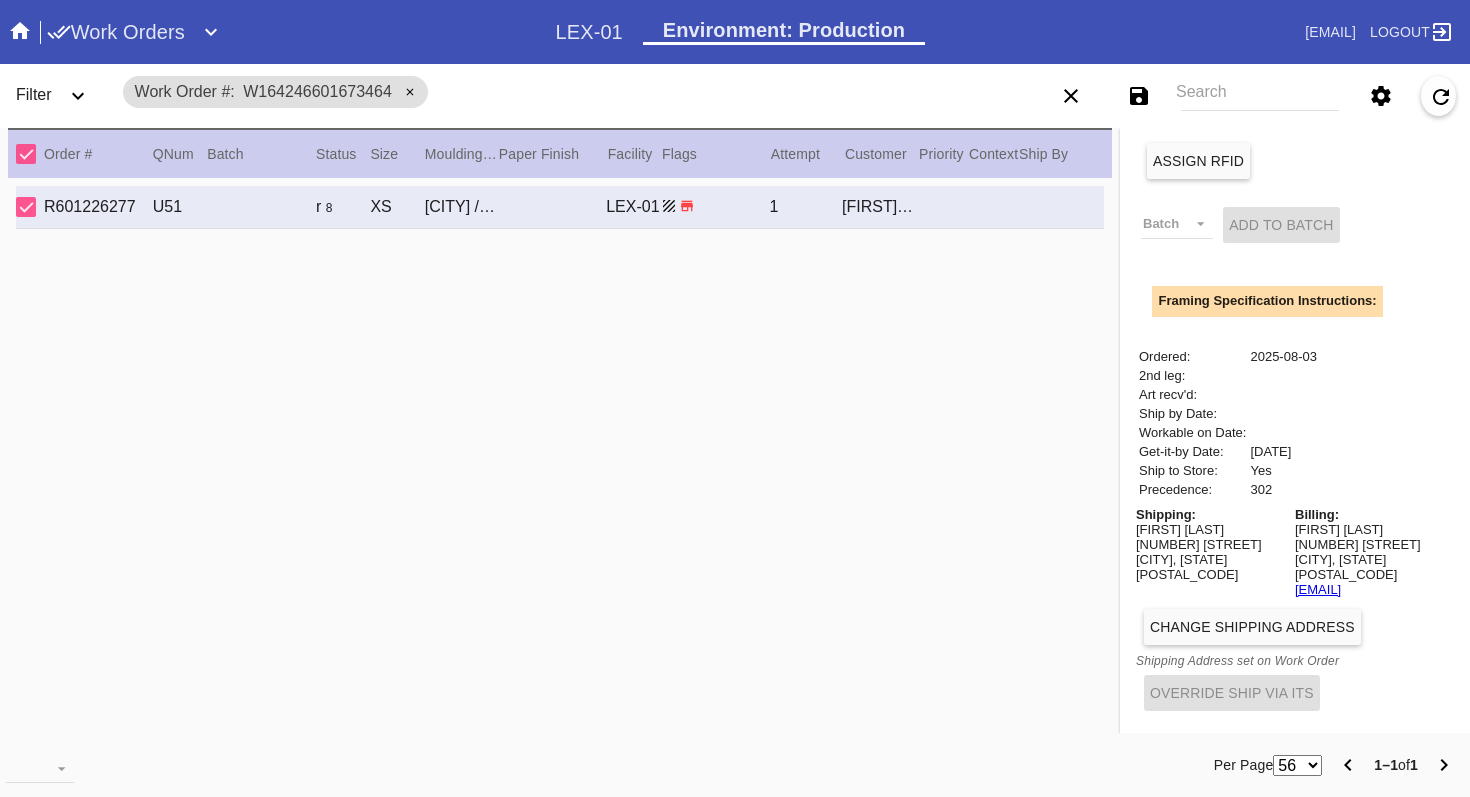 scroll, scrollTop: 552, scrollLeft: 0, axis: vertical 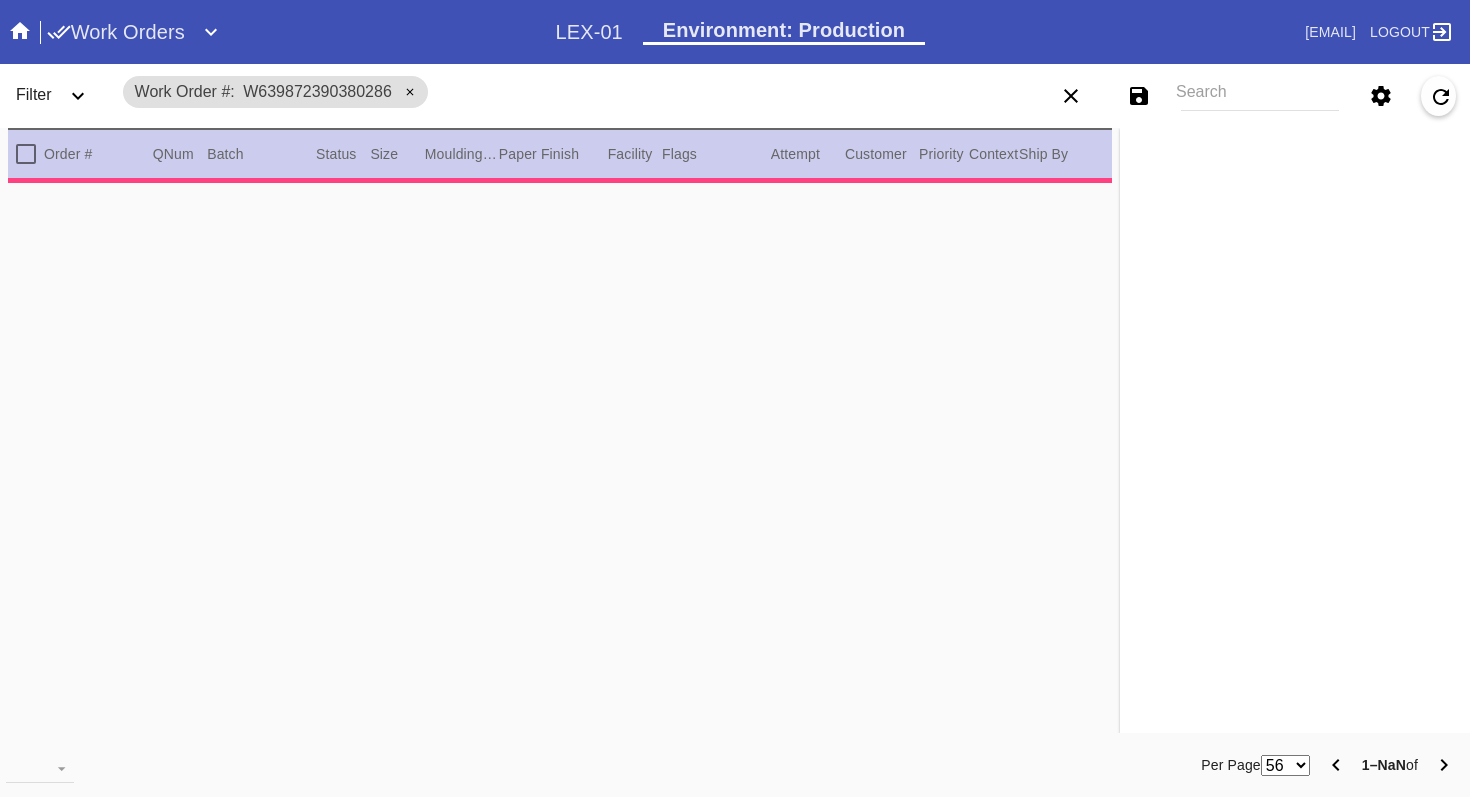 type on "1.5" 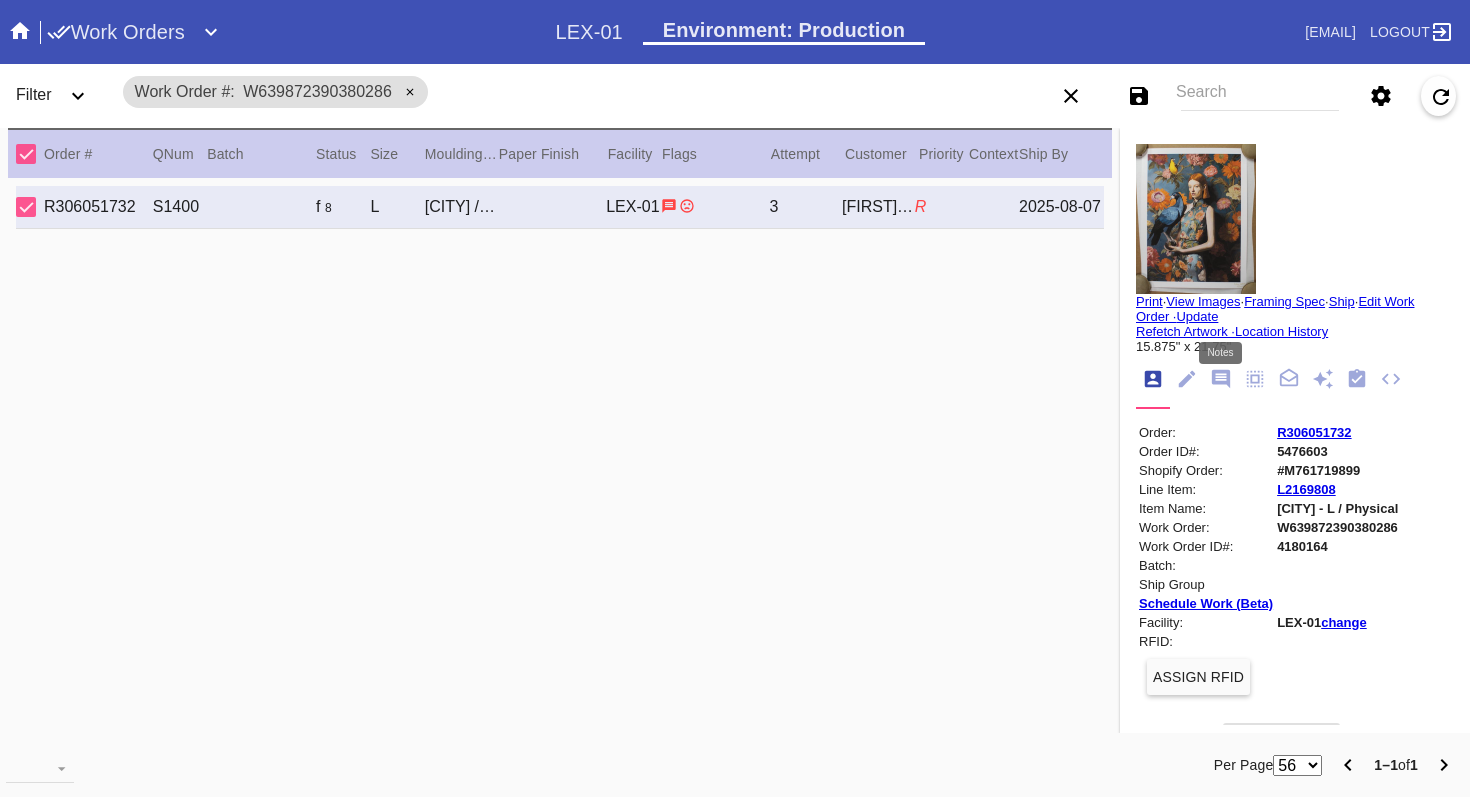 click 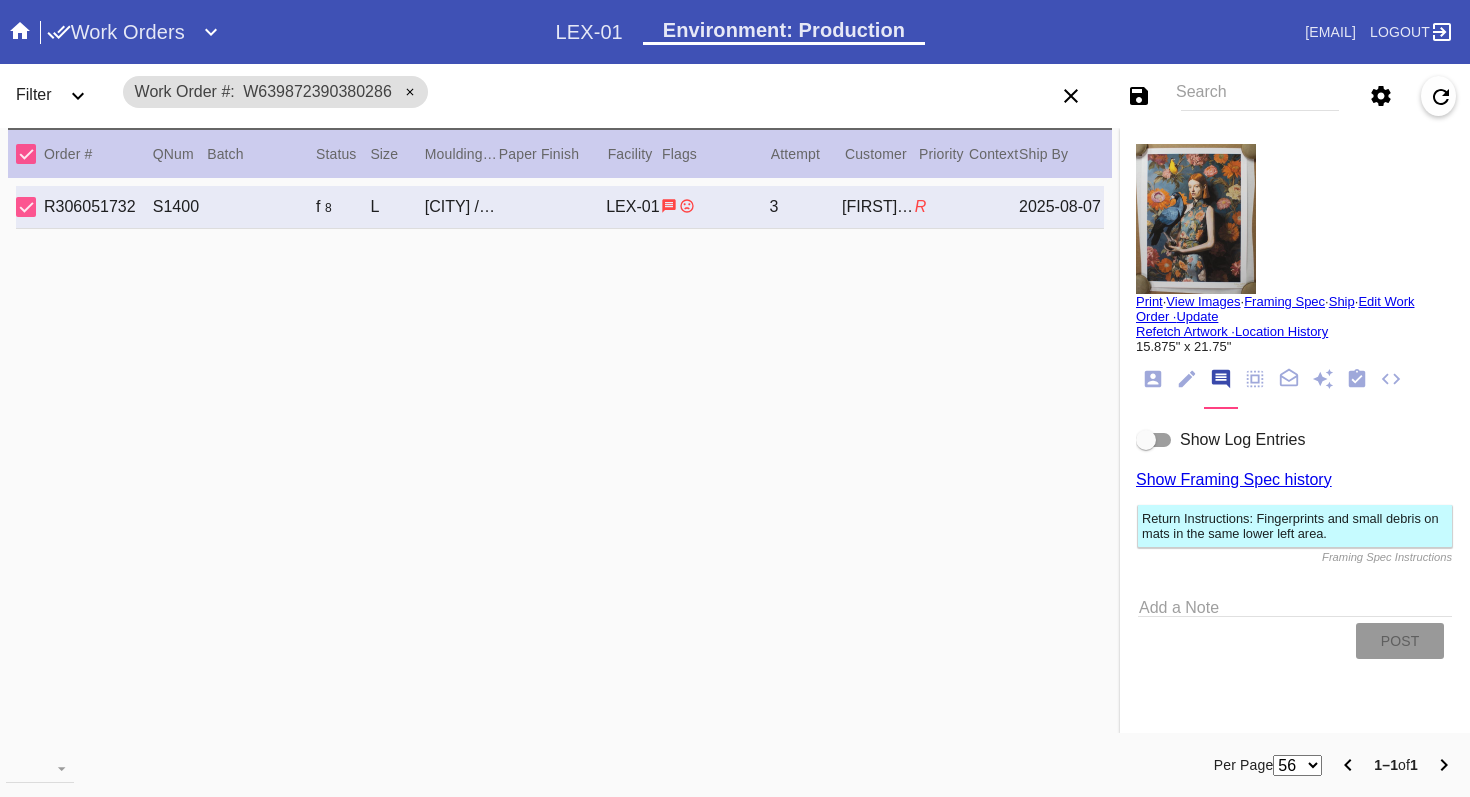 click at bounding box center [1146, 440] 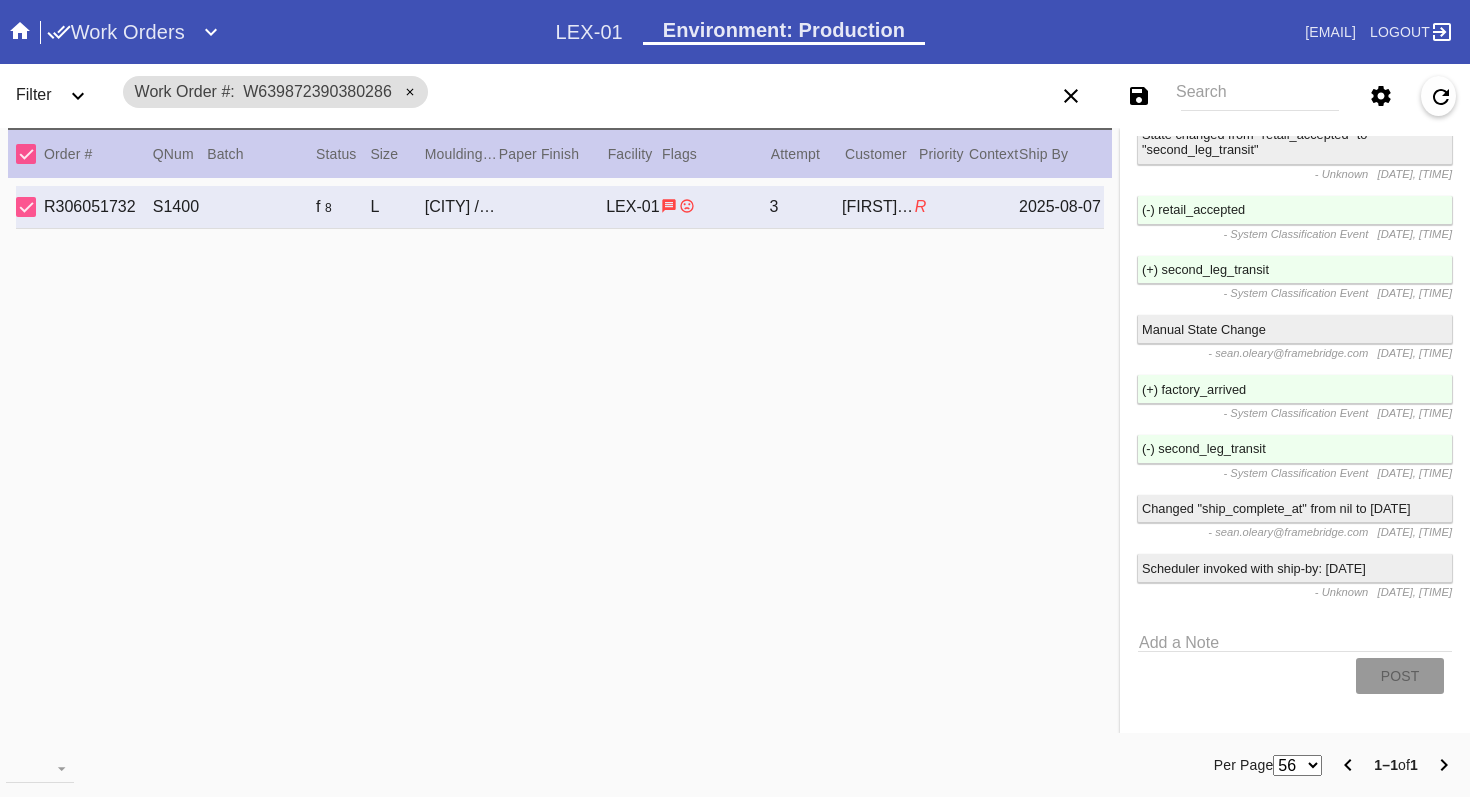 scroll, scrollTop: 1427, scrollLeft: 0, axis: vertical 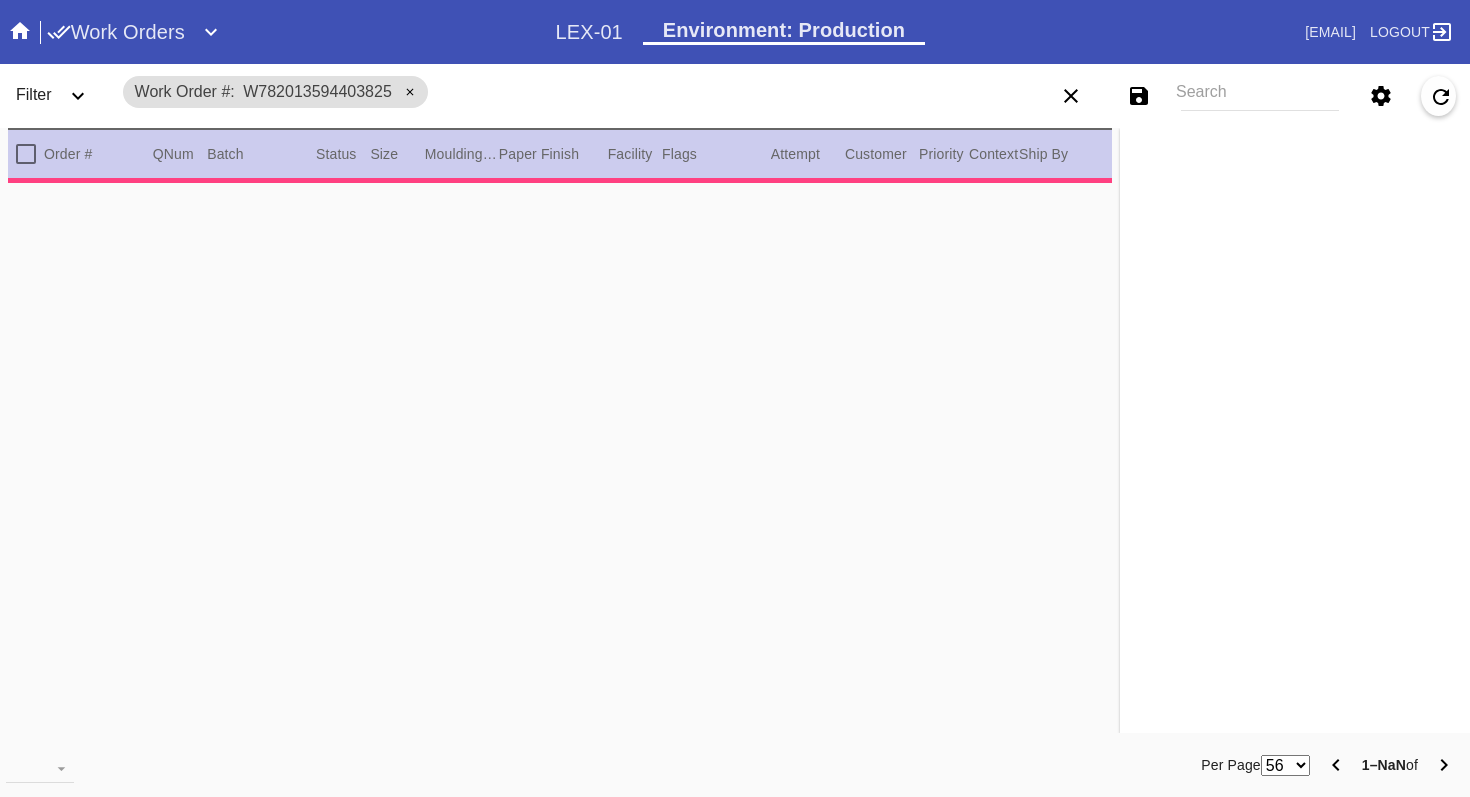type on "1.0" 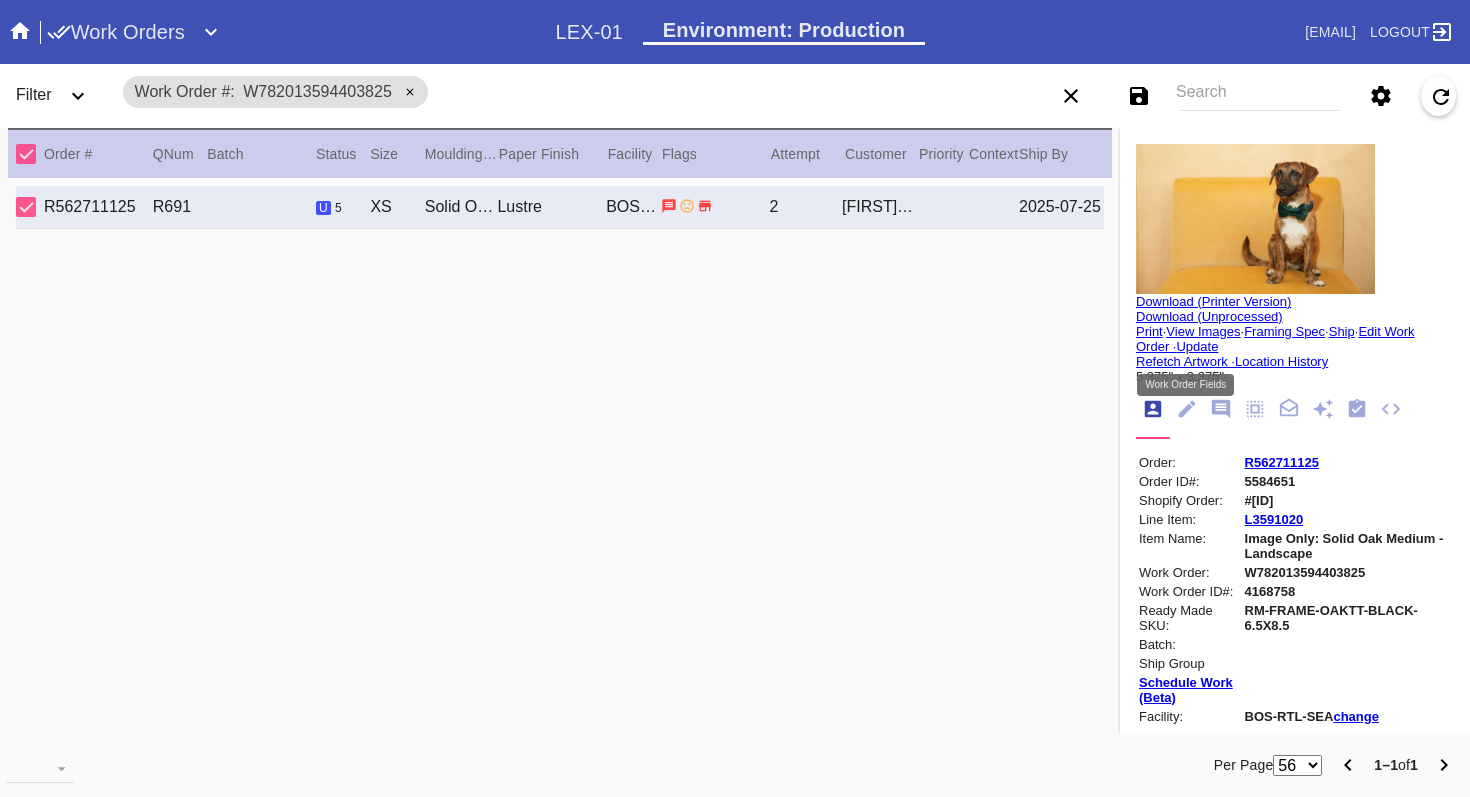 click 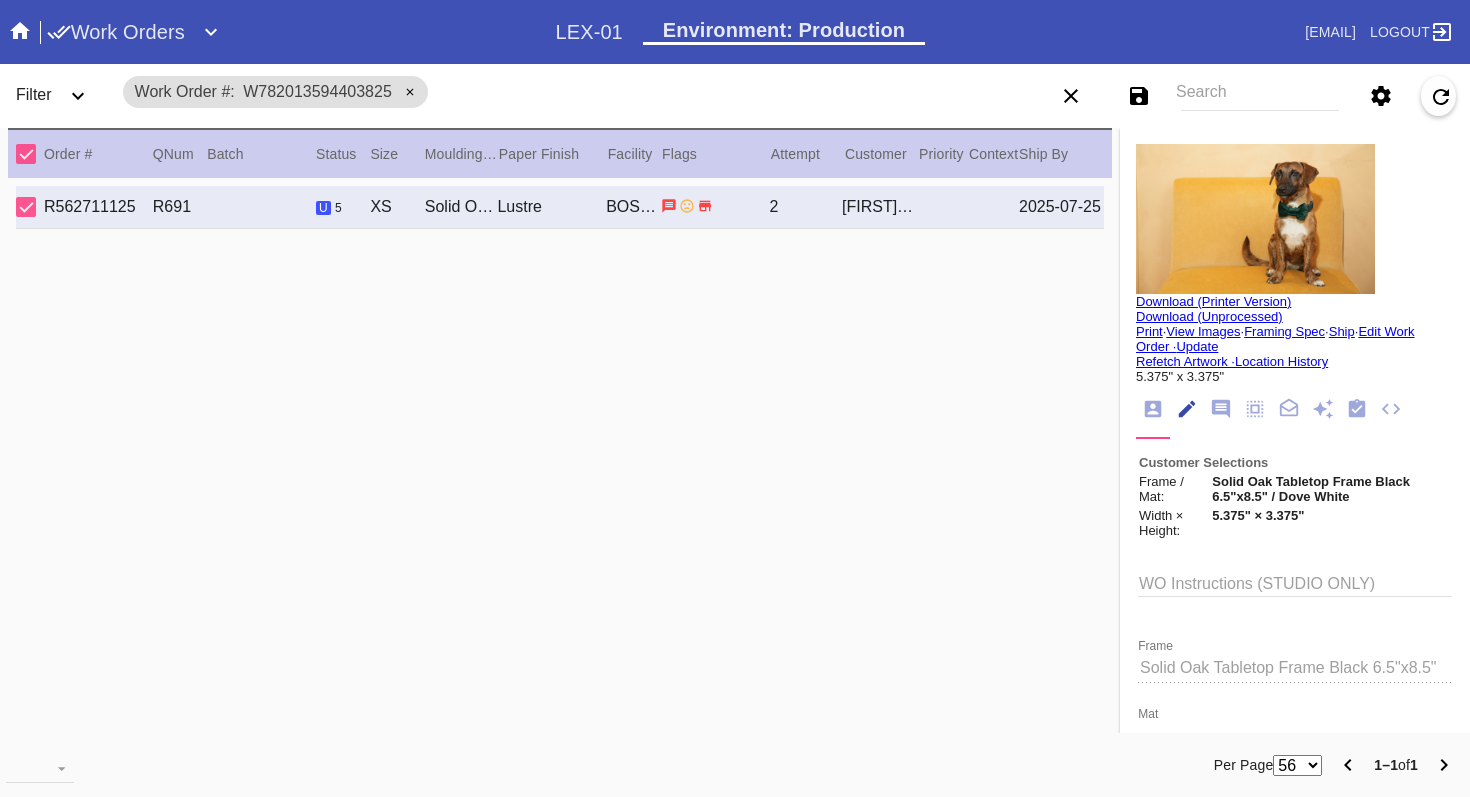 scroll, scrollTop: 73, scrollLeft: 0, axis: vertical 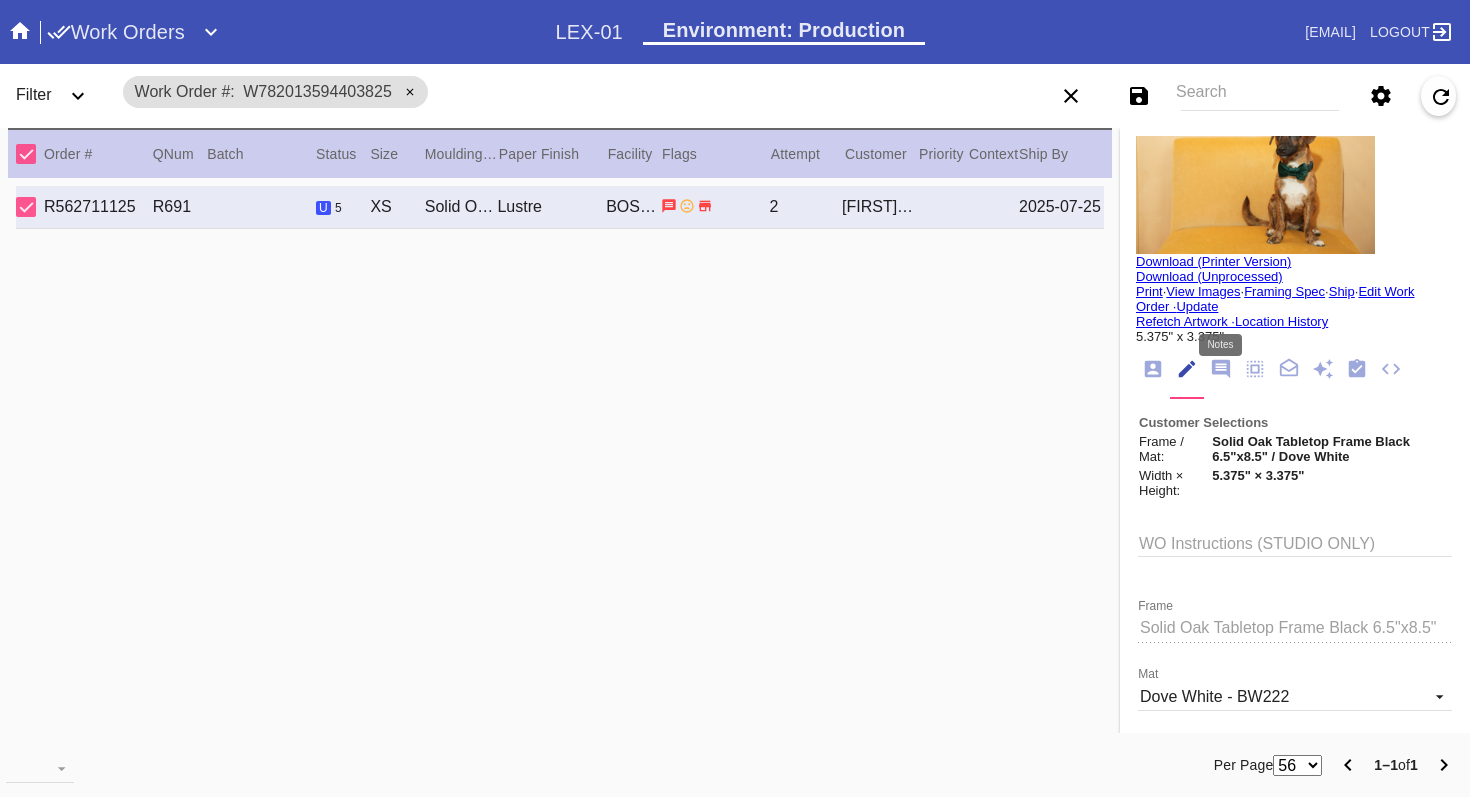 click 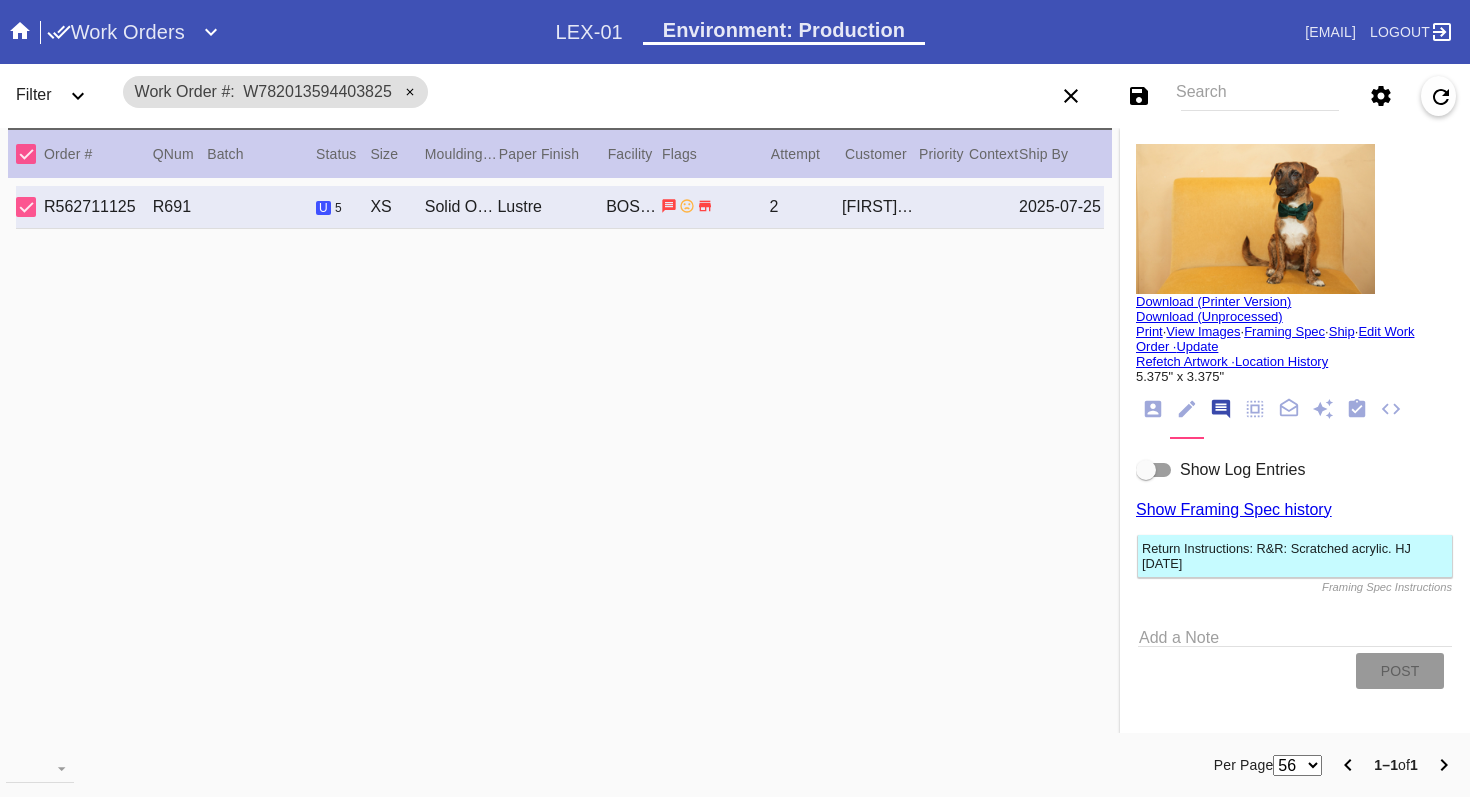 scroll, scrollTop: 123, scrollLeft: 0, axis: vertical 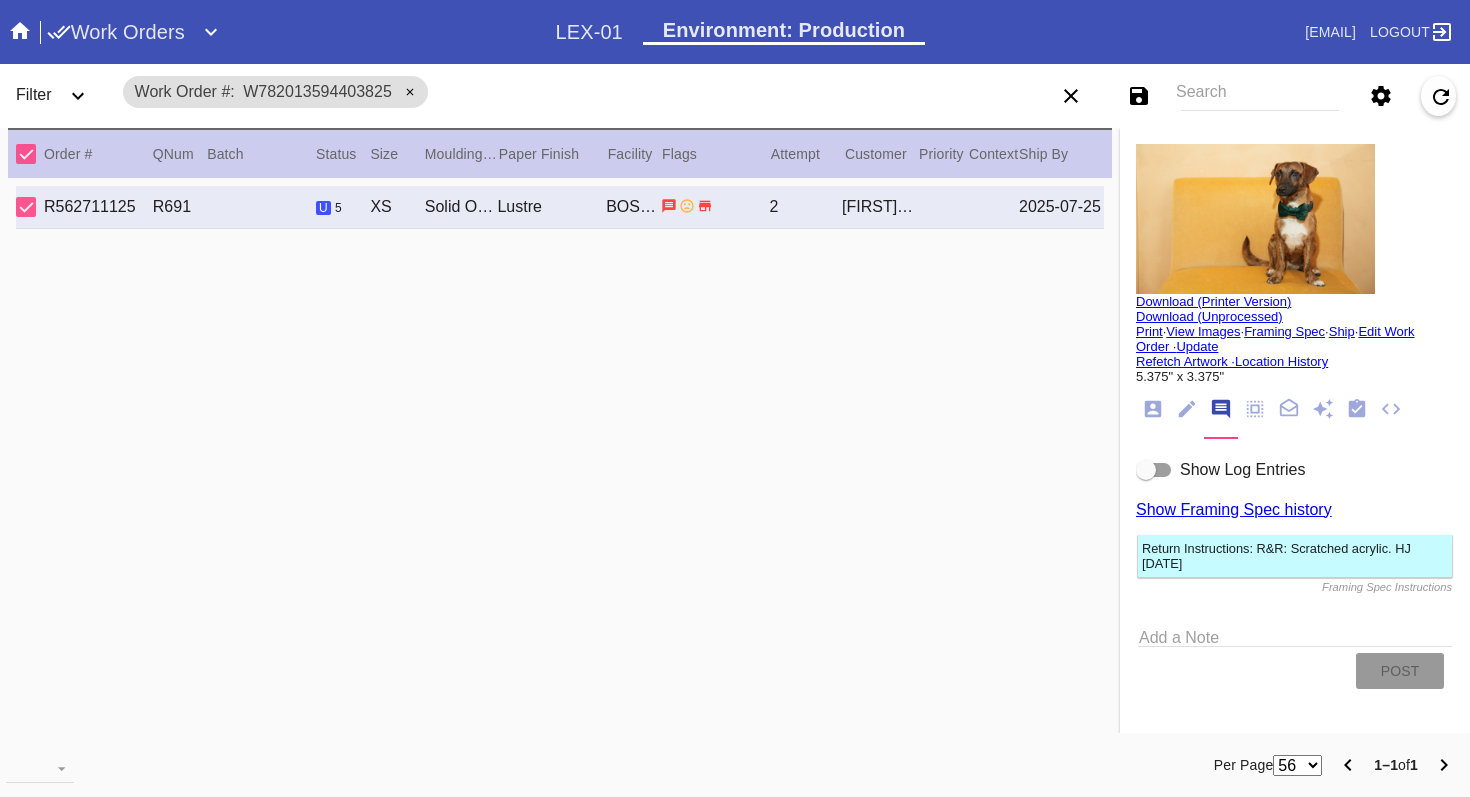 click at bounding box center (1146, 470) 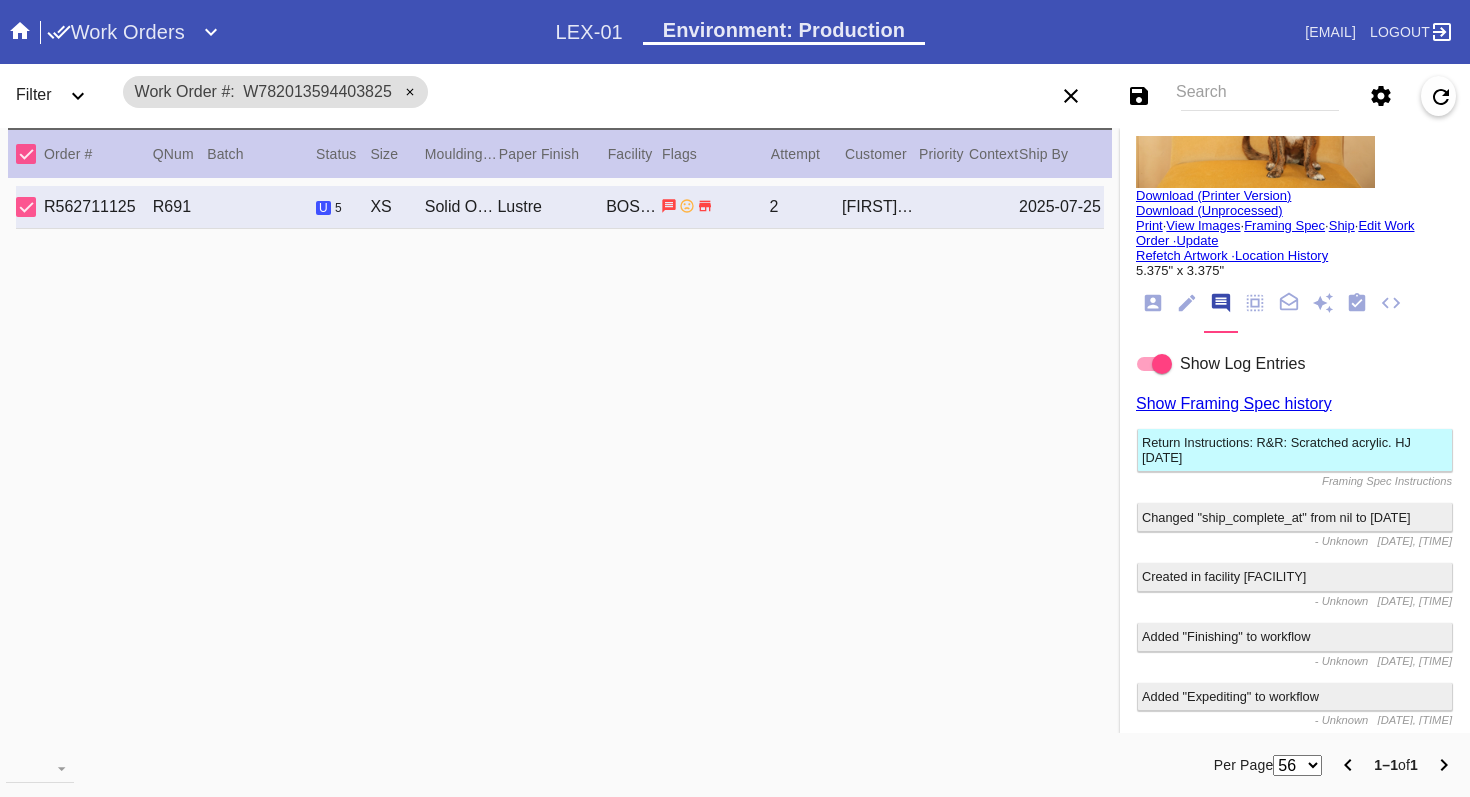 scroll, scrollTop: 0, scrollLeft: 0, axis: both 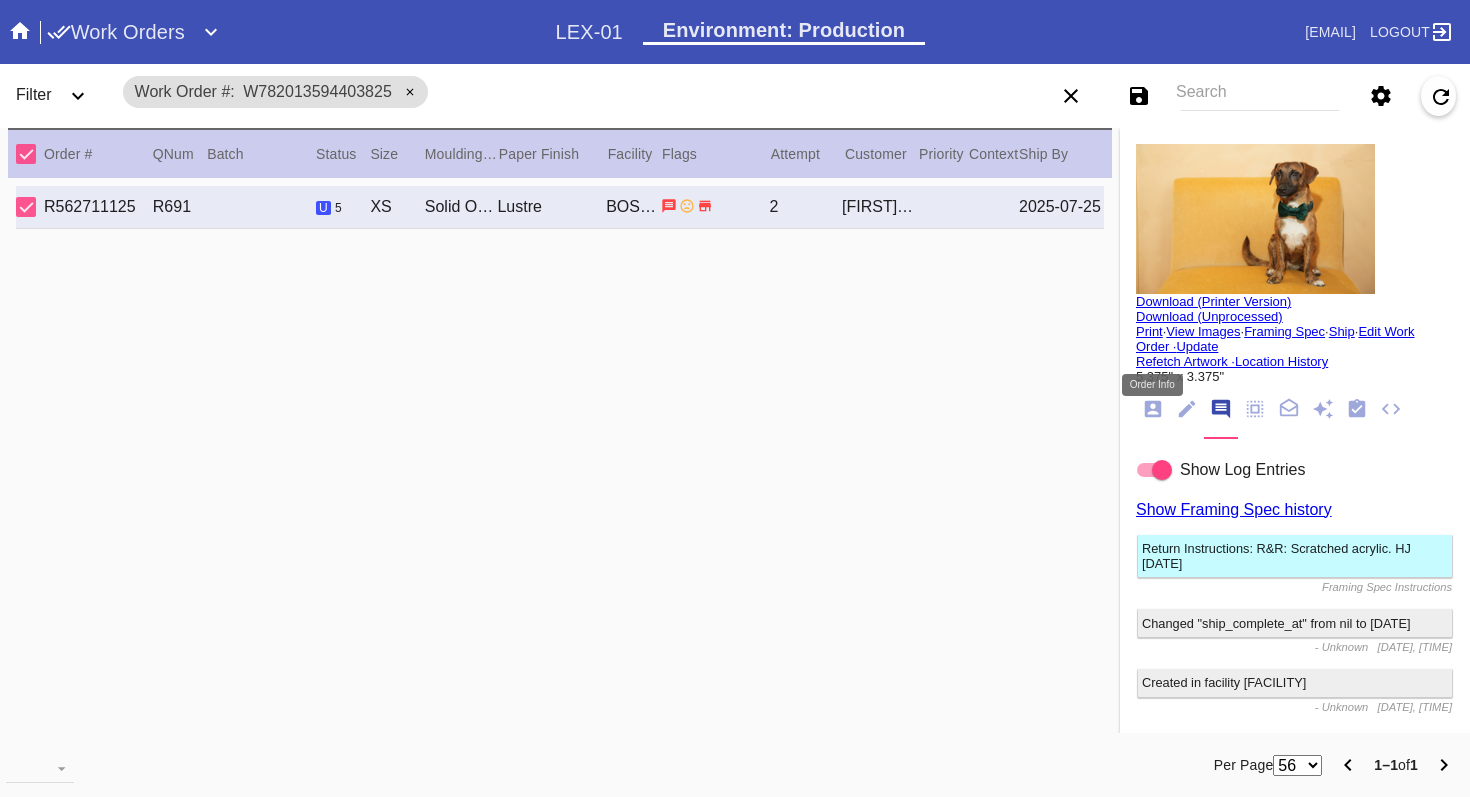 click 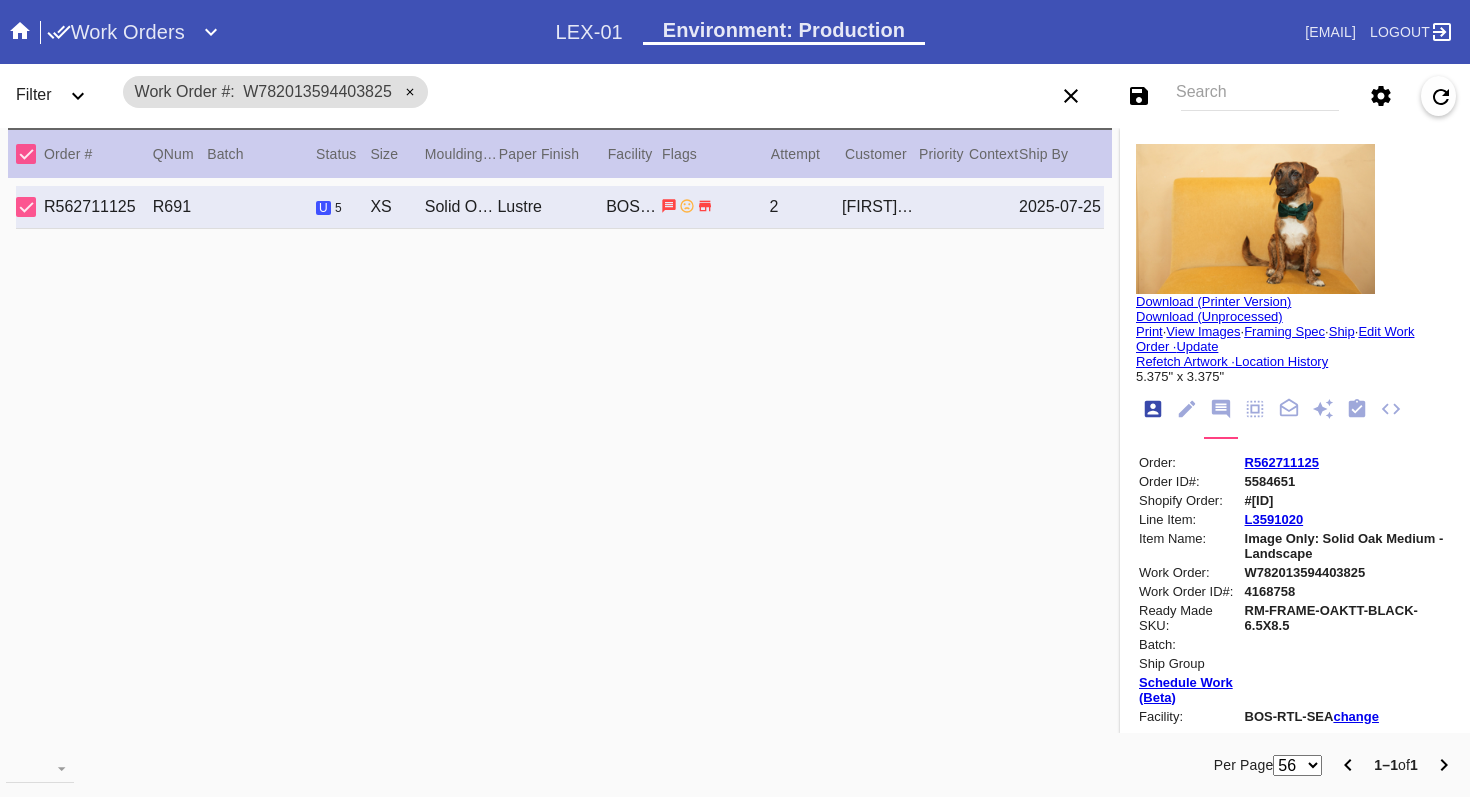 scroll, scrollTop: 24, scrollLeft: 0, axis: vertical 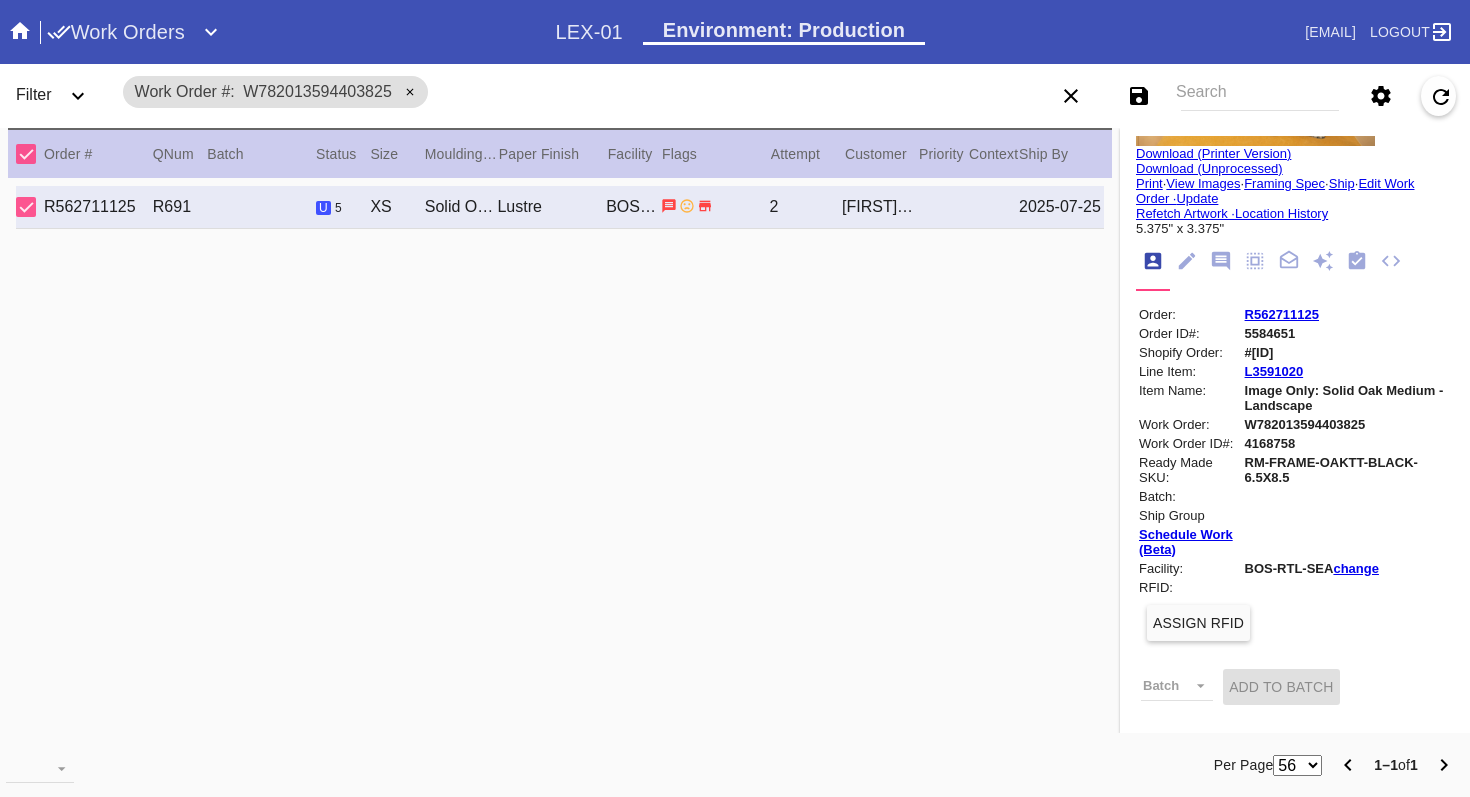 click on "change" at bounding box center [1356, 568] 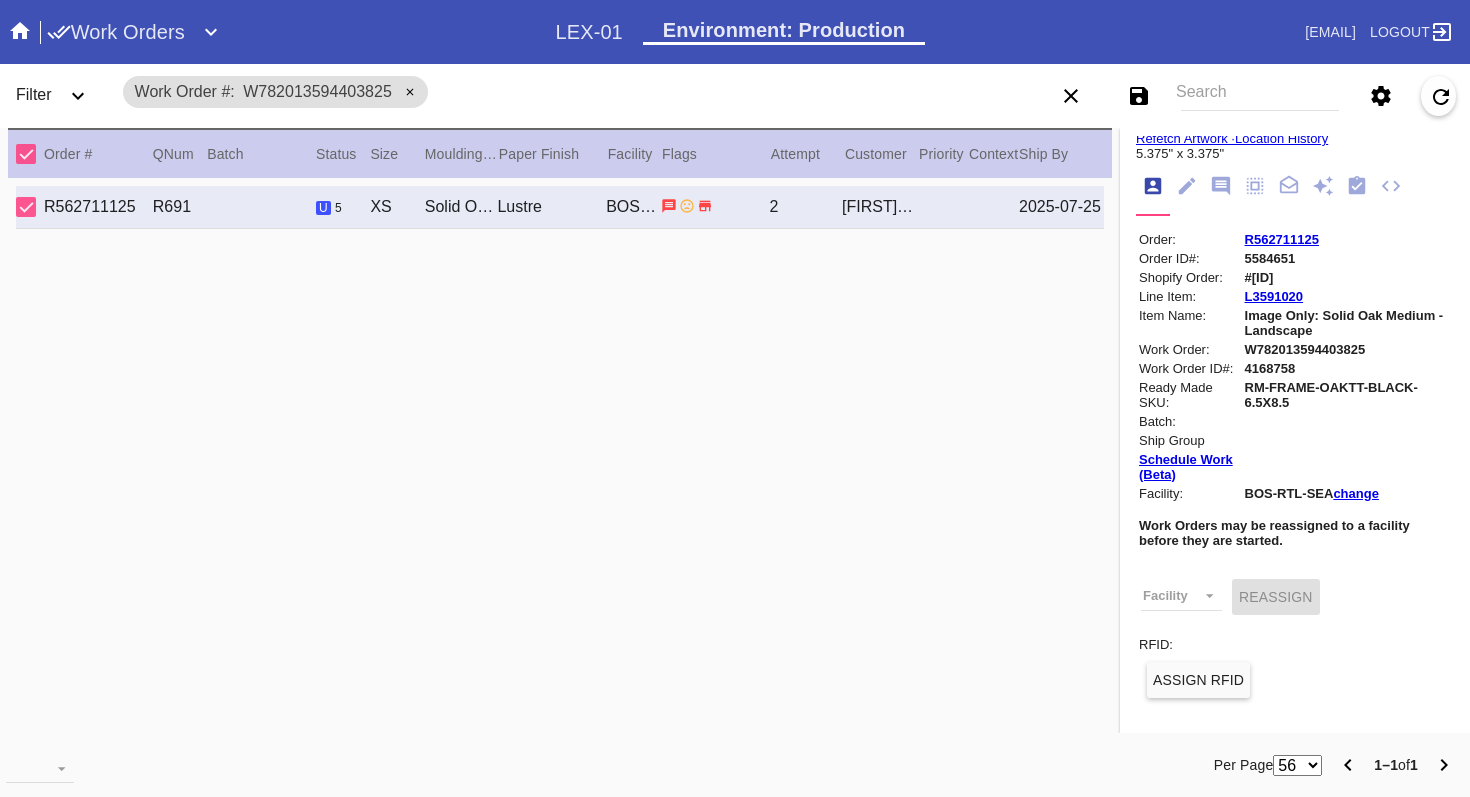 scroll, scrollTop: 341, scrollLeft: 0, axis: vertical 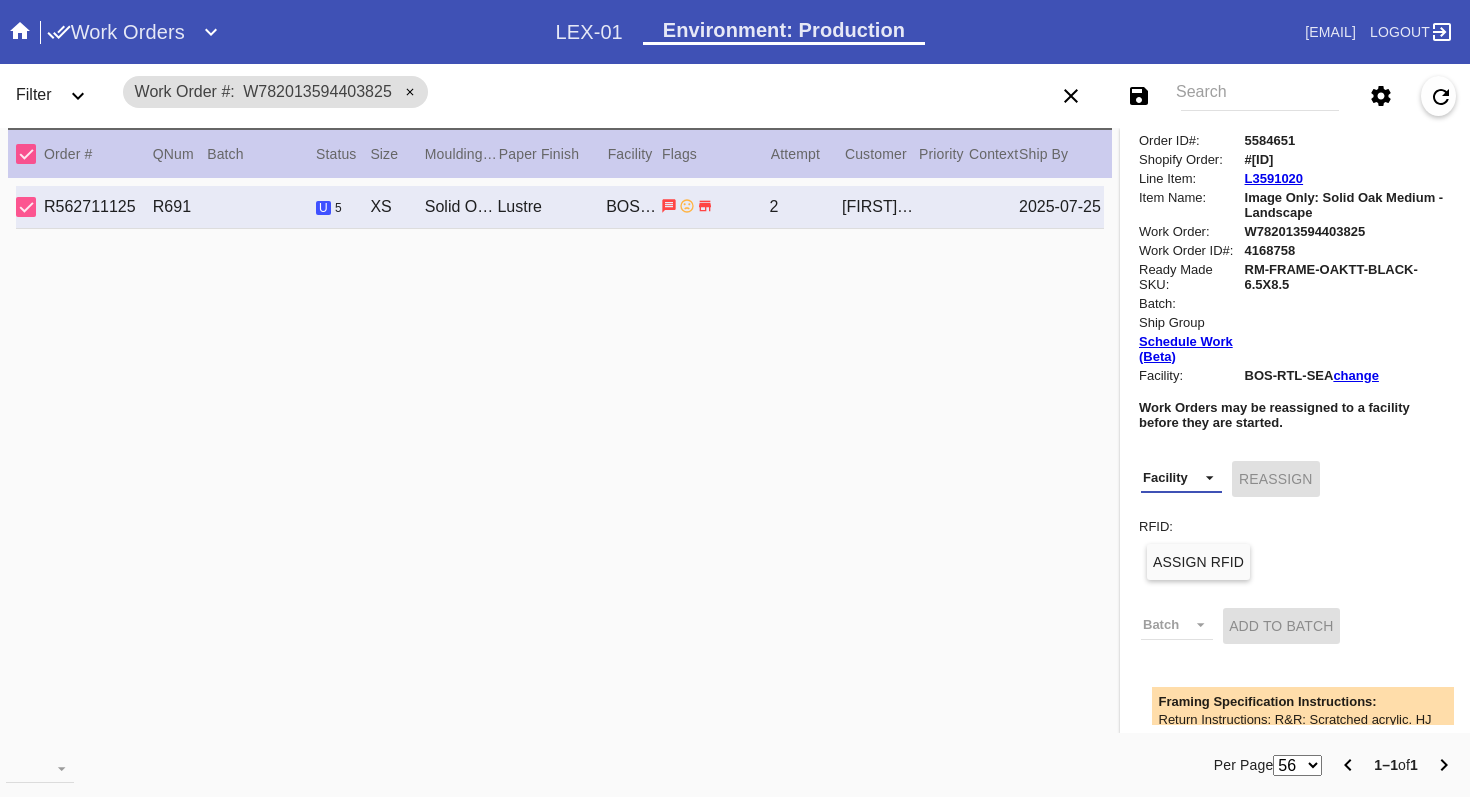 click on "Facility LEX-02 (inactive) LEX-02_ART (inactive) DCA-01 (inactive) DFW-RTL-HILL CLT-RTL-MYP BOS-RTL-WEL DCA-RTL-MCL DCA-05 LAX-RTL-SMON SFO-RTL-PALO LAS-01 LEX-01 ATL-RTL-ALP (inactive) LGA-RTL-WPT AUS-RTL-SAUS BNA-RTL-NASH ELP-01 PHL-RLT-SBRN ORD-RTL-WINN LEX-03 ATL-RTL-WEST DCA-RTL-UNMA DCA-RTL-BETH LGA-RTL-SUM DCA-RTL-MOSA BOS-RTL-SEA AUS-RTL-CAUS ATL-RTL-BUCK DCA-RTL-CLAR PHL-01 (inactive) LGA-RTL-HOBO CLT-RTL-SOE PHL-RTL-PHI DCA-RTL-OLDT DFW-RTL-IVIL BOS-RTL-DRBY (inactive) LGA-RTL-MHIL (inactive) LGA-RTL-NCA LGA-RTL-76TH LGA-RTL-COBL DCA-STR-BETH DCA-RTL-GEO LGA-RTL-PSLO LGA-RTL-WILL ORD-RTL-SOUT LGA-RTL-82ND ORD-RTL-WLOO LGA-RTL-BRNX DCA-RTL-14TH LGA-RTL-VILL ORD-RTL-RNOR MSY-RTL-ORL DCA-04" at bounding box center [1181, 478] 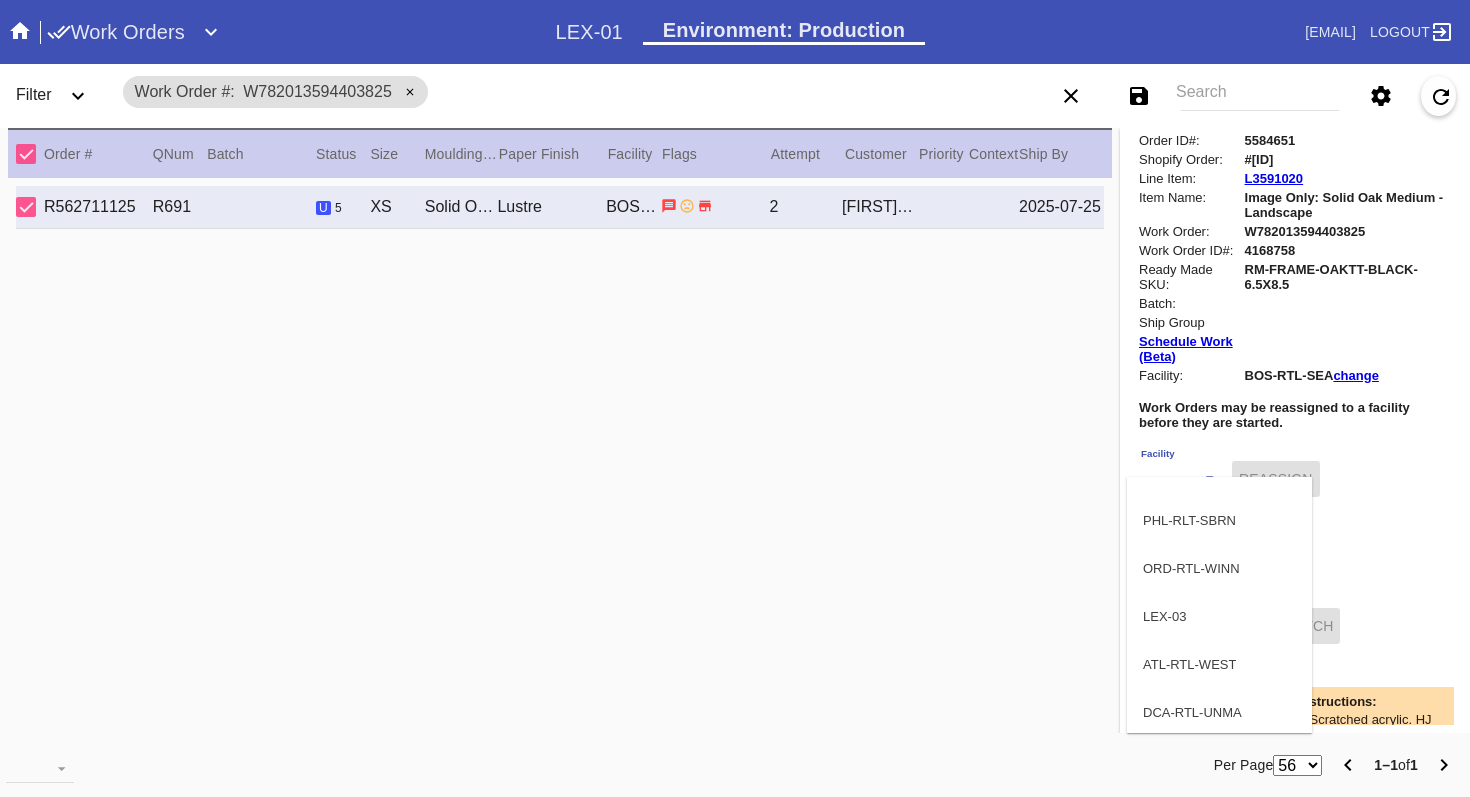 scroll, scrollTop: 804, scrollLeft: 0, axis: vertical 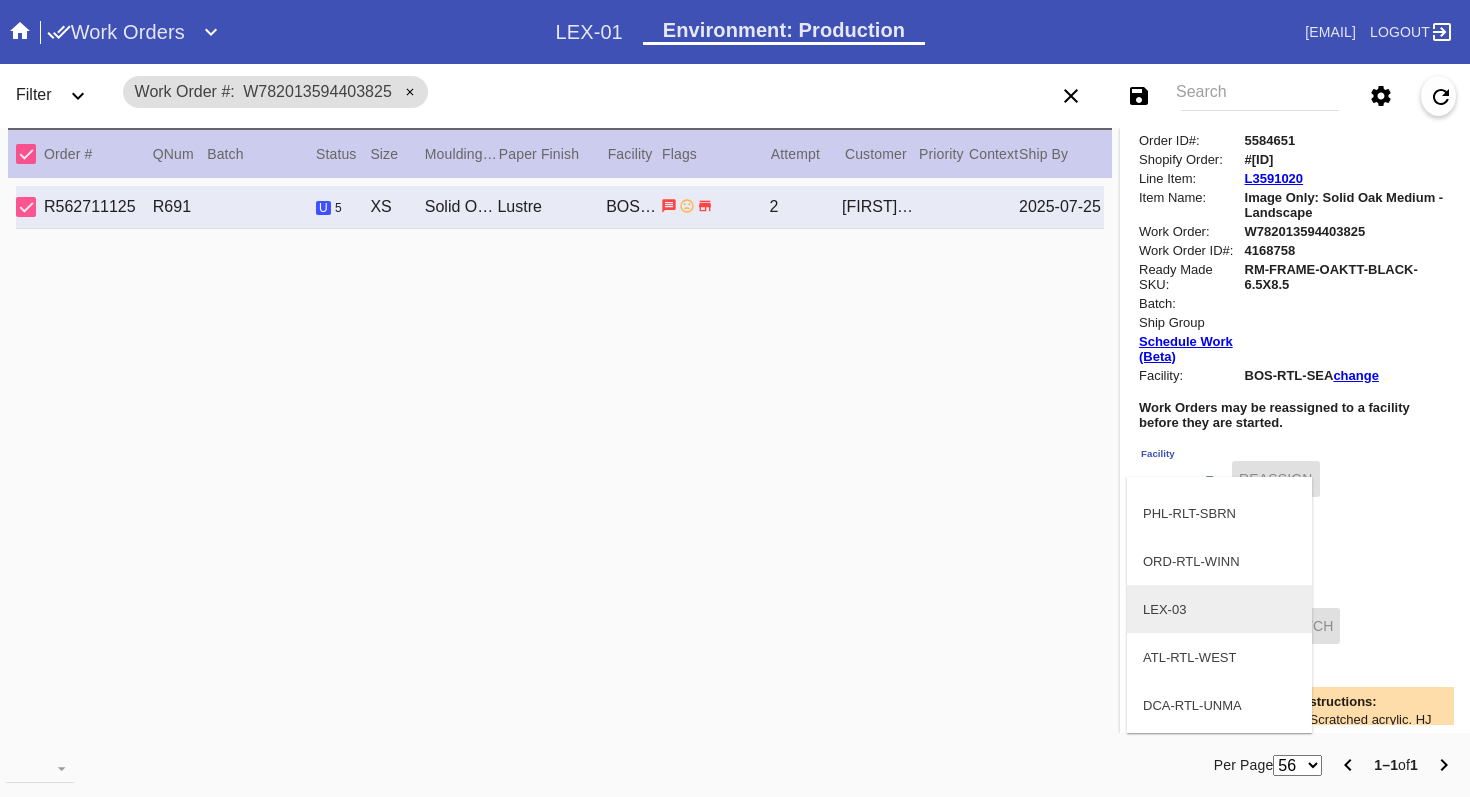 click on "LEX-03" at bounding box center [1219, 609] 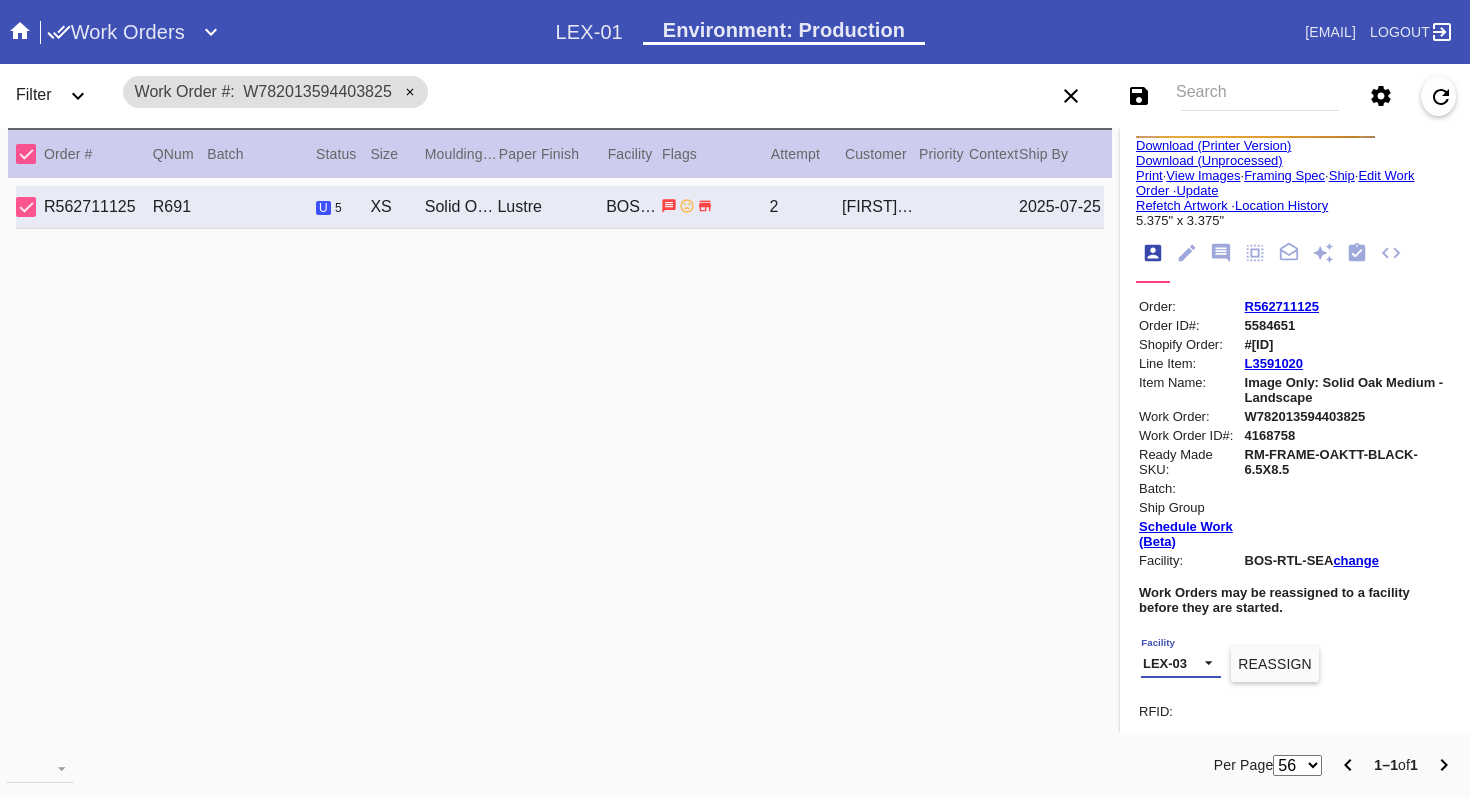 scroll, scrollTop: 507, scrollLeft: 0, axis: vertical 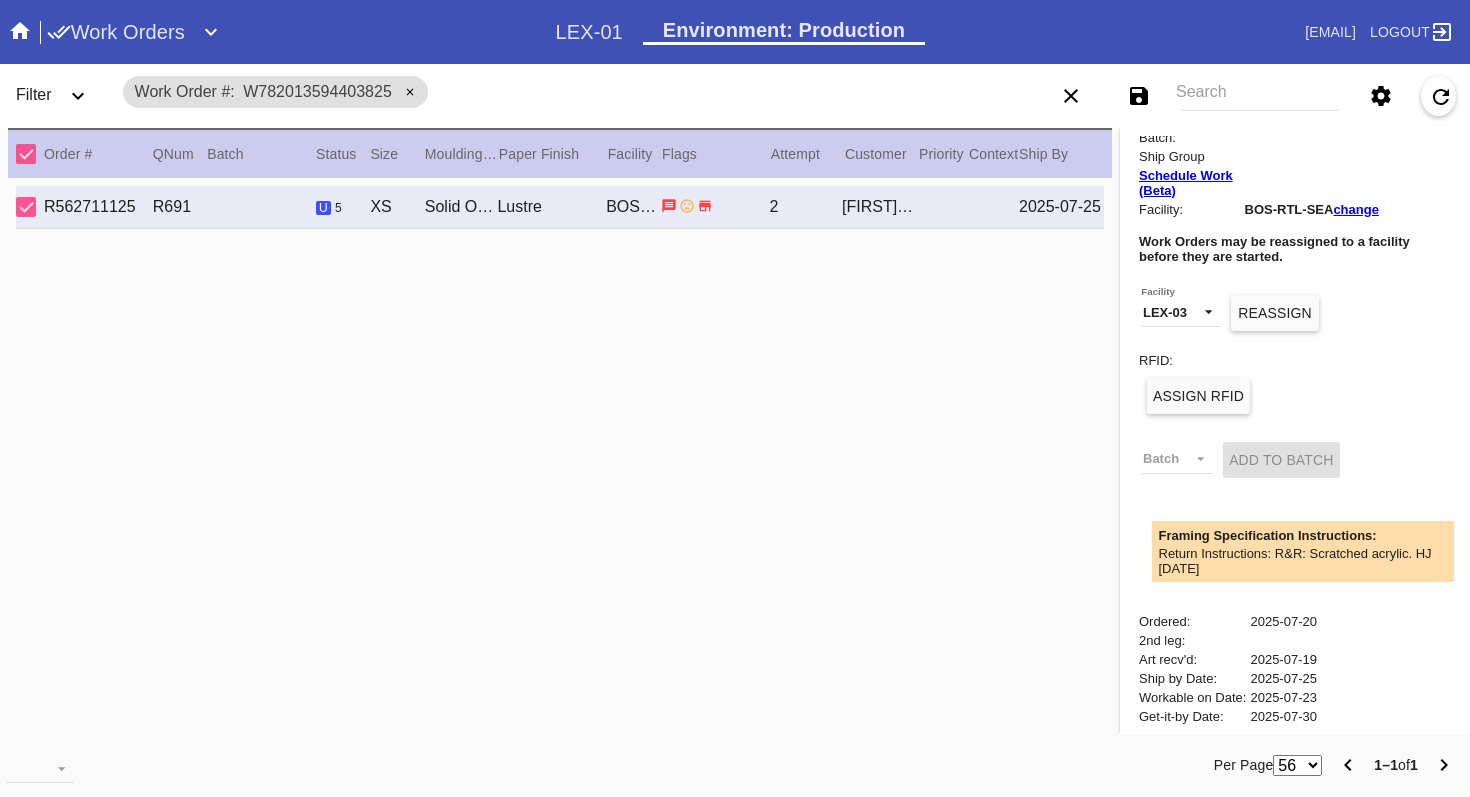 click on "Reassign" at bounding box center [1274, 313] 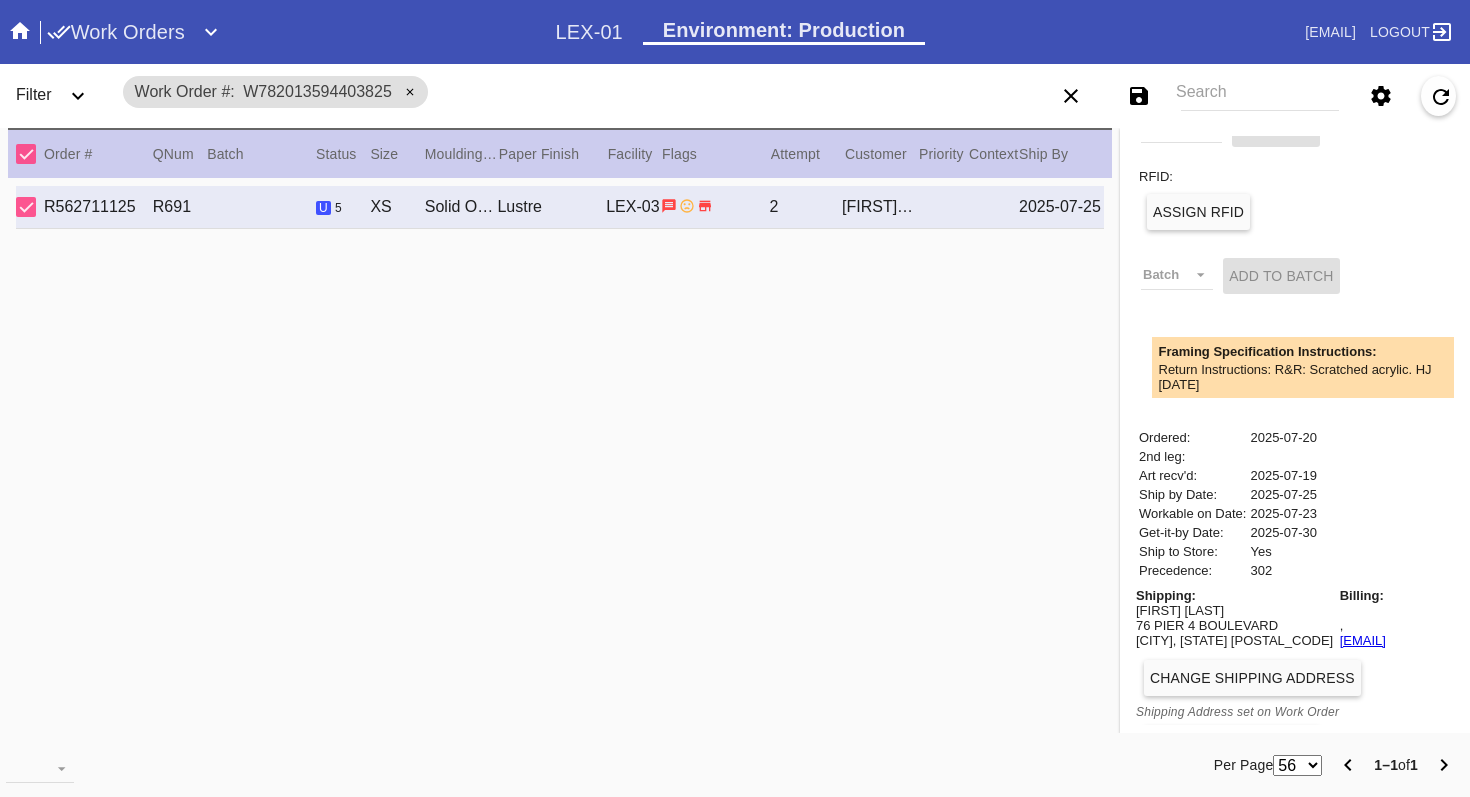 scroll, scrollTop: 766, scrollLeft: 0, axis: vertical 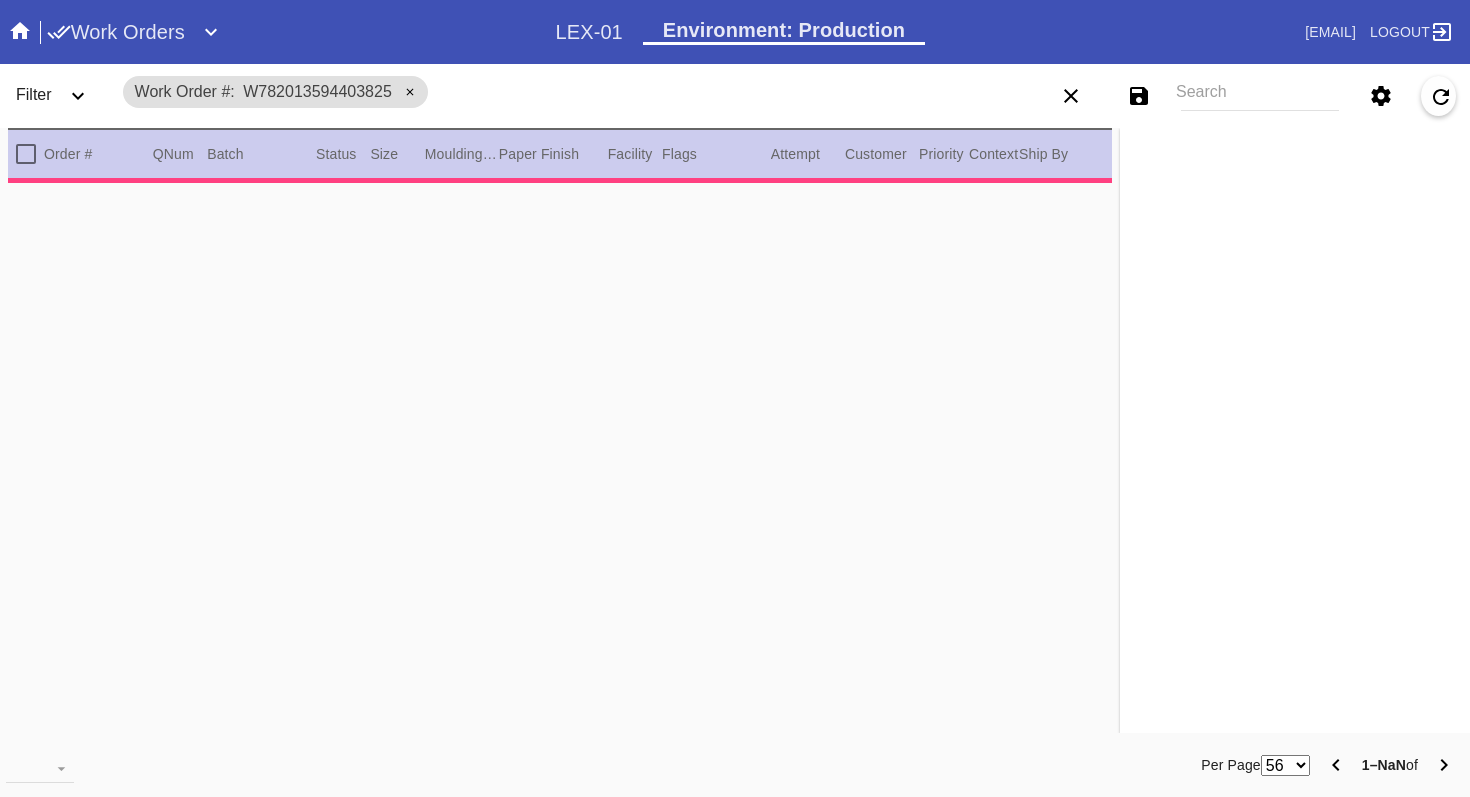 type on "1.0" 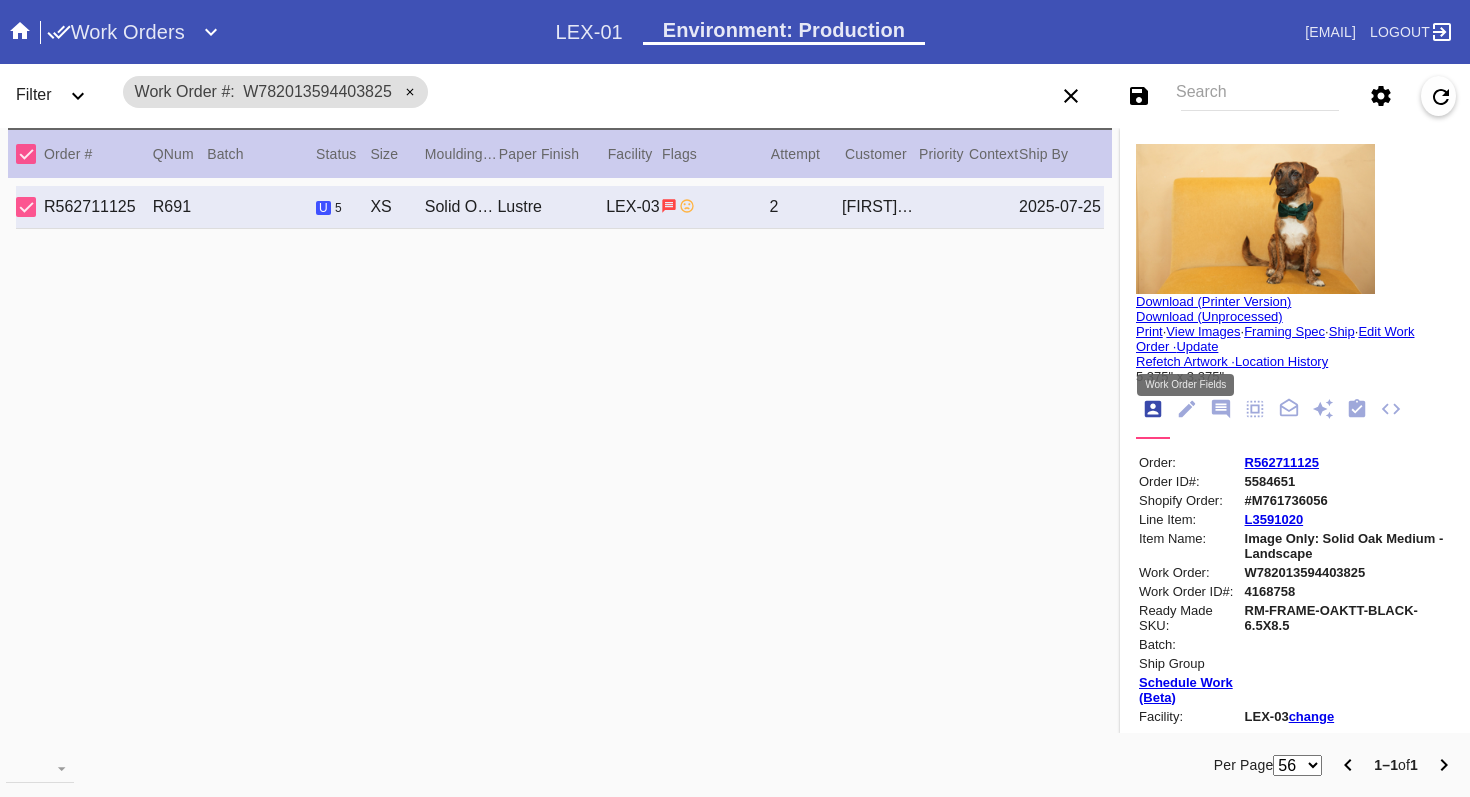 click 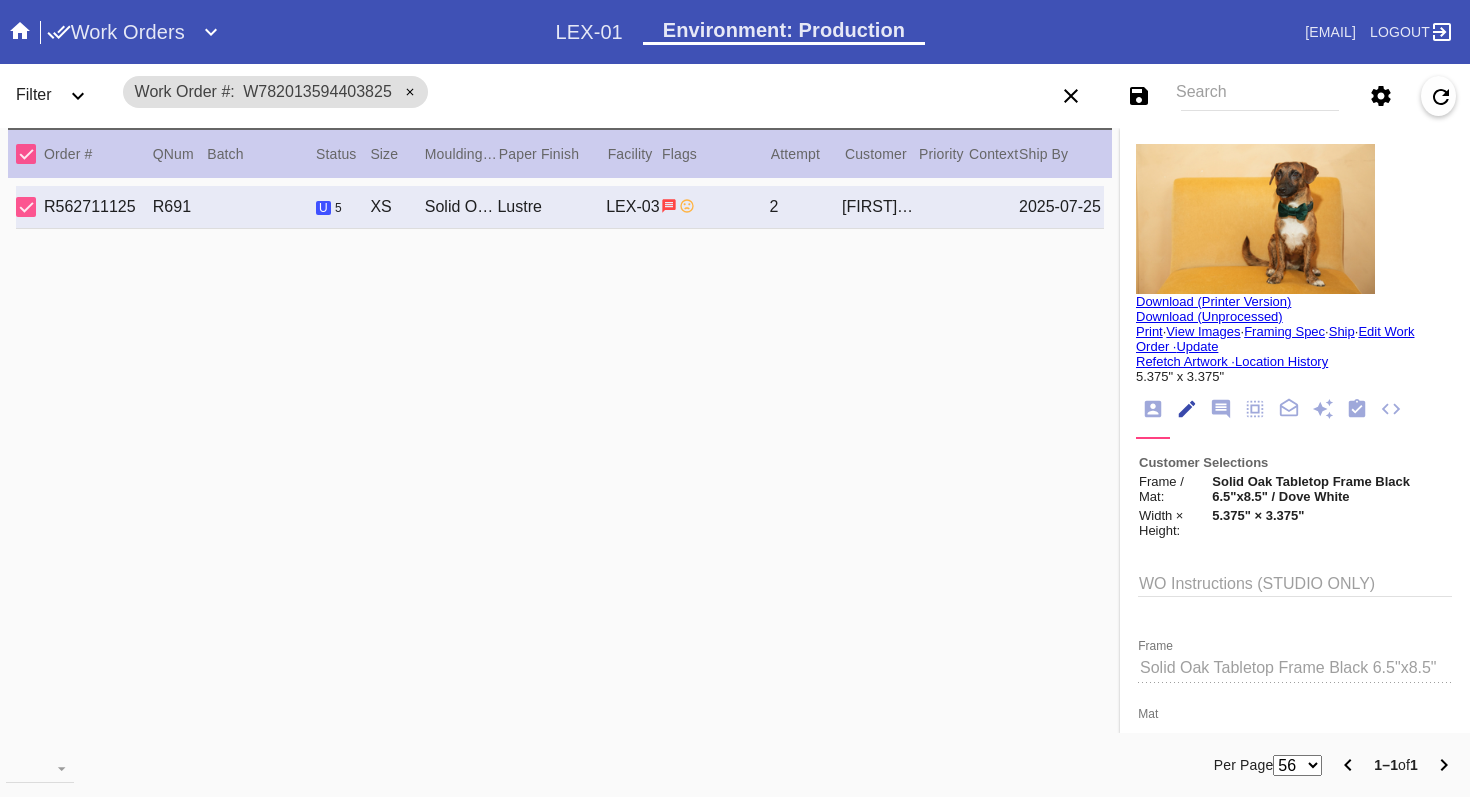 scroll, scrollTop: 73, scrollLeft: 0, axis: vertical 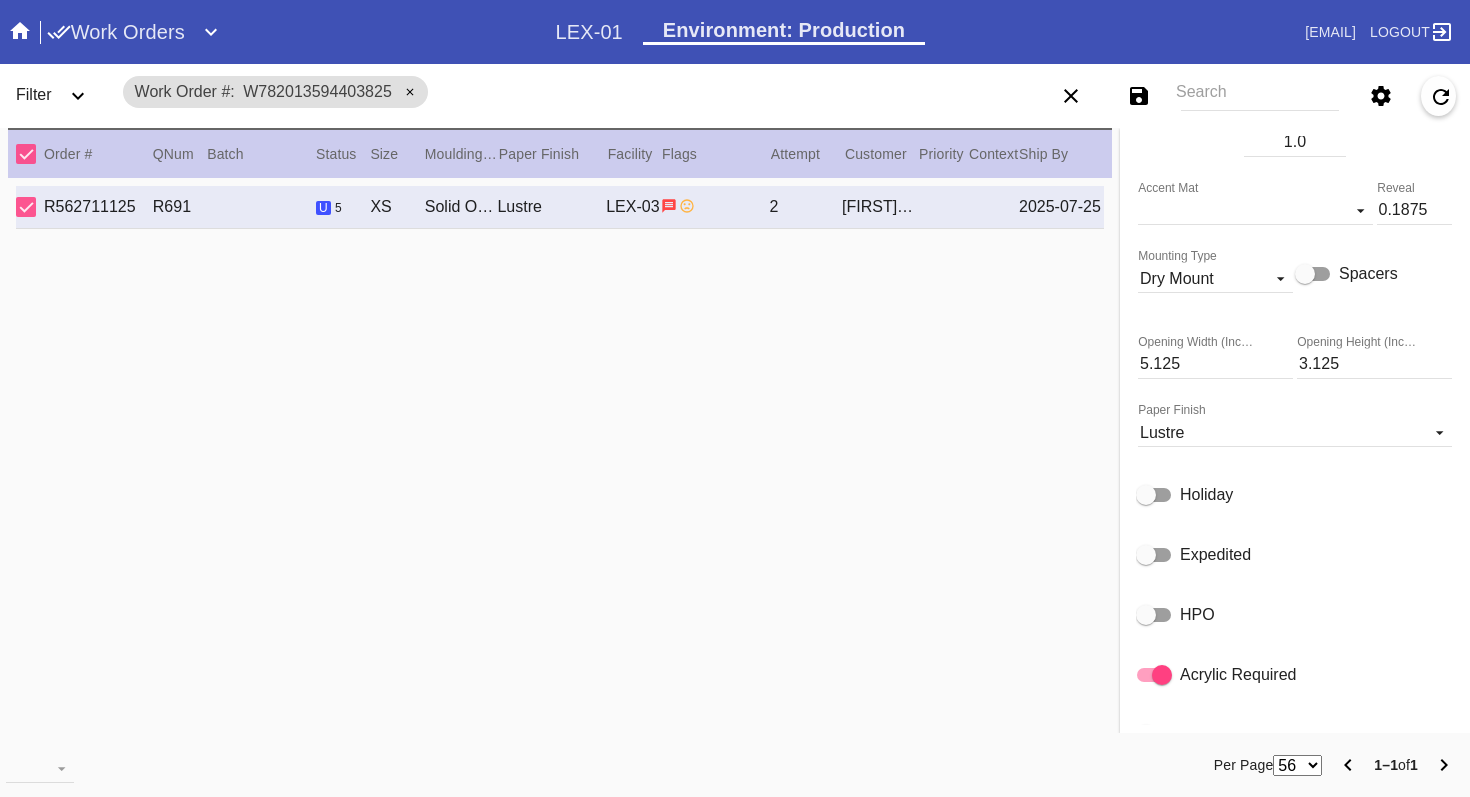 click 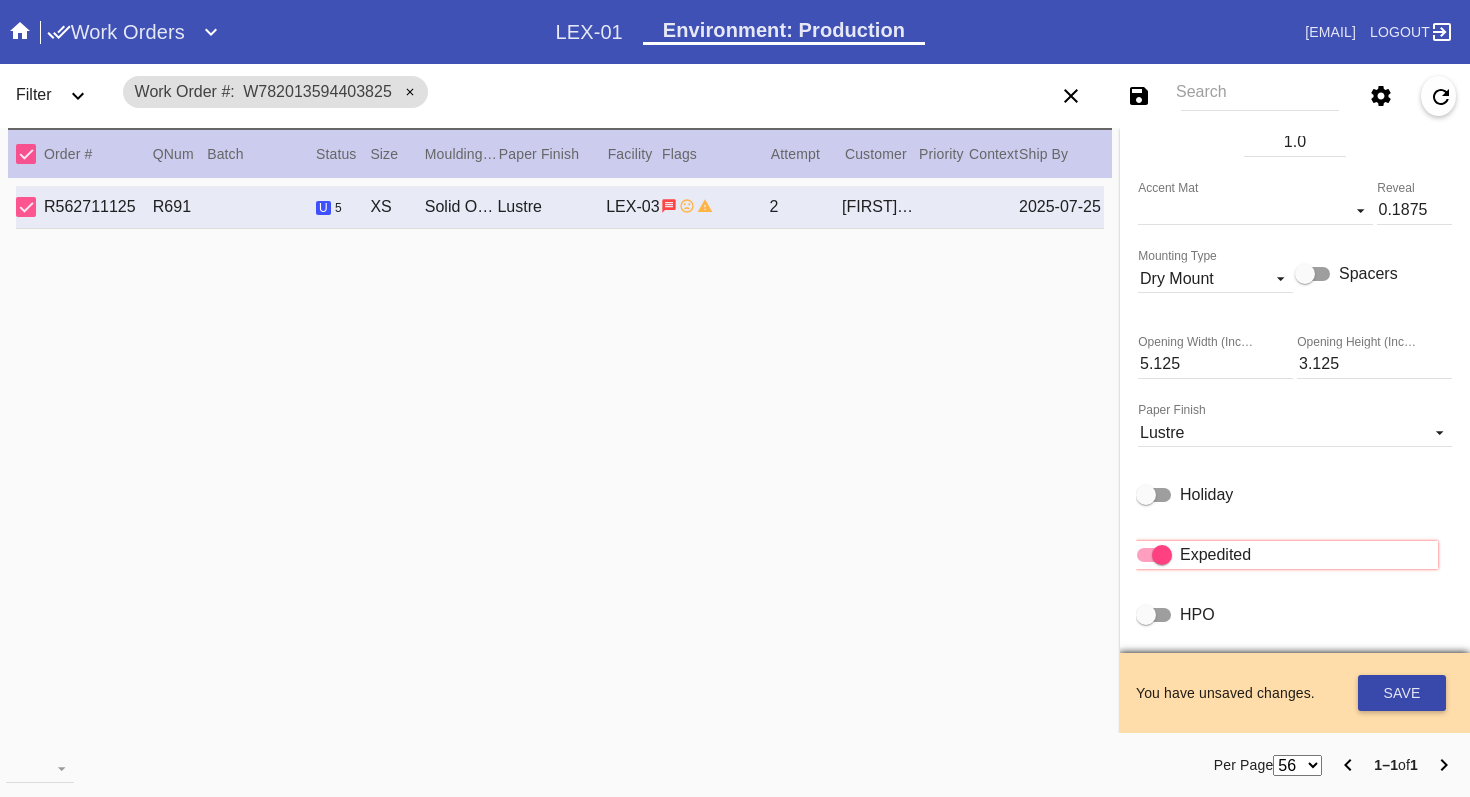 click on "Save" at bounding box center (1402, 693) 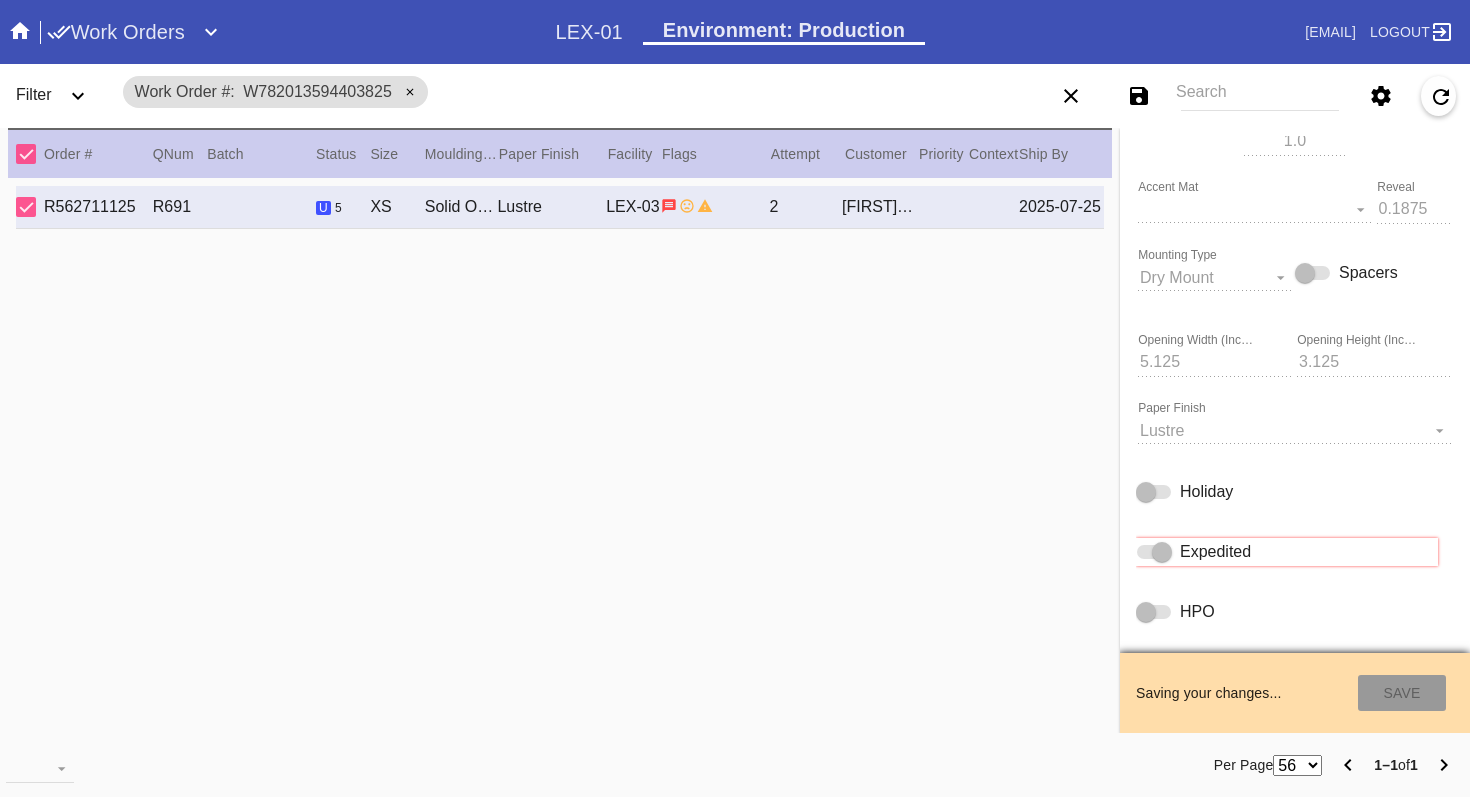 type on "7/18/2025" 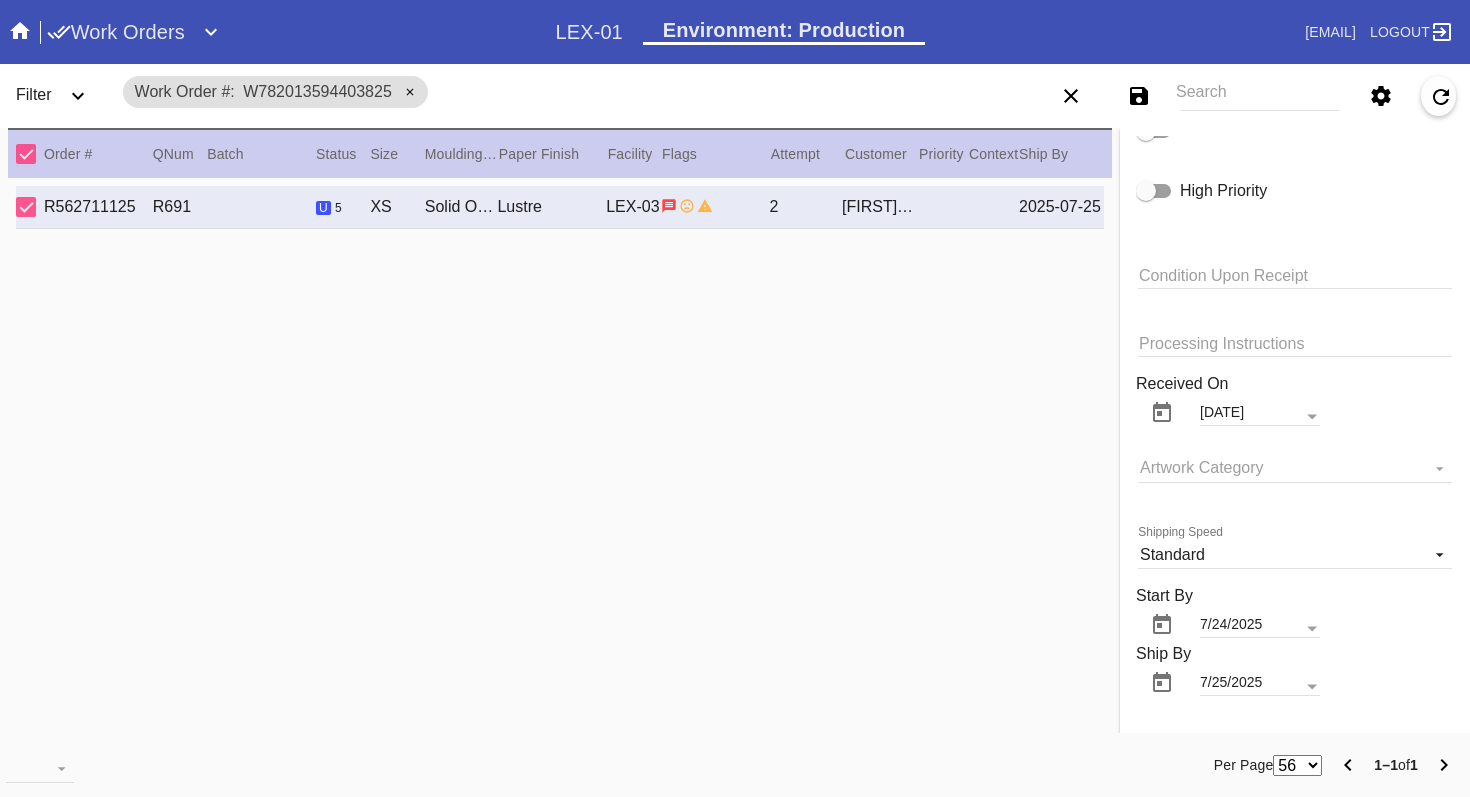 scroll, scrollTop: 1762, scrollLeft: 0, axis: vertical 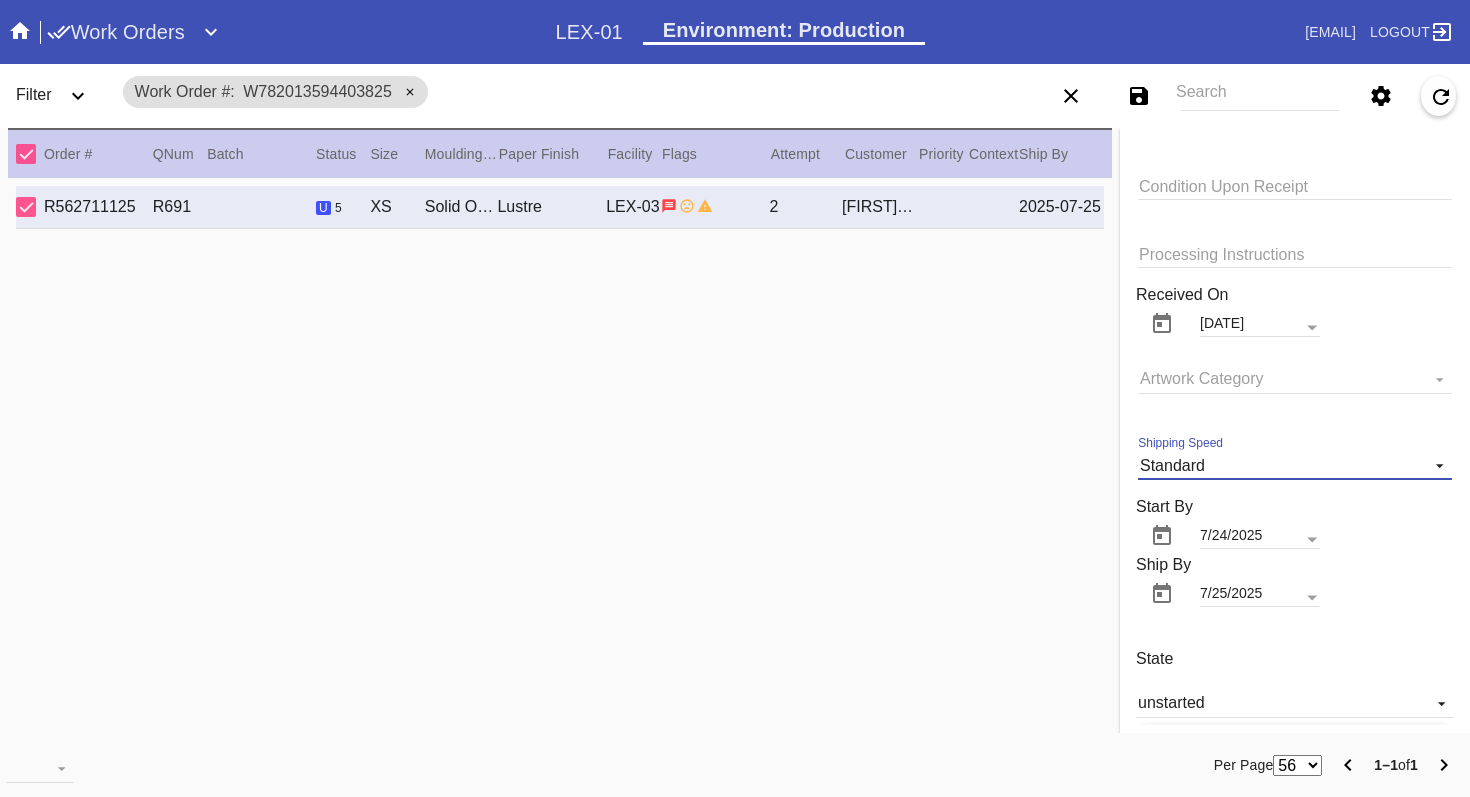 click at bounding box center (1434, 463) 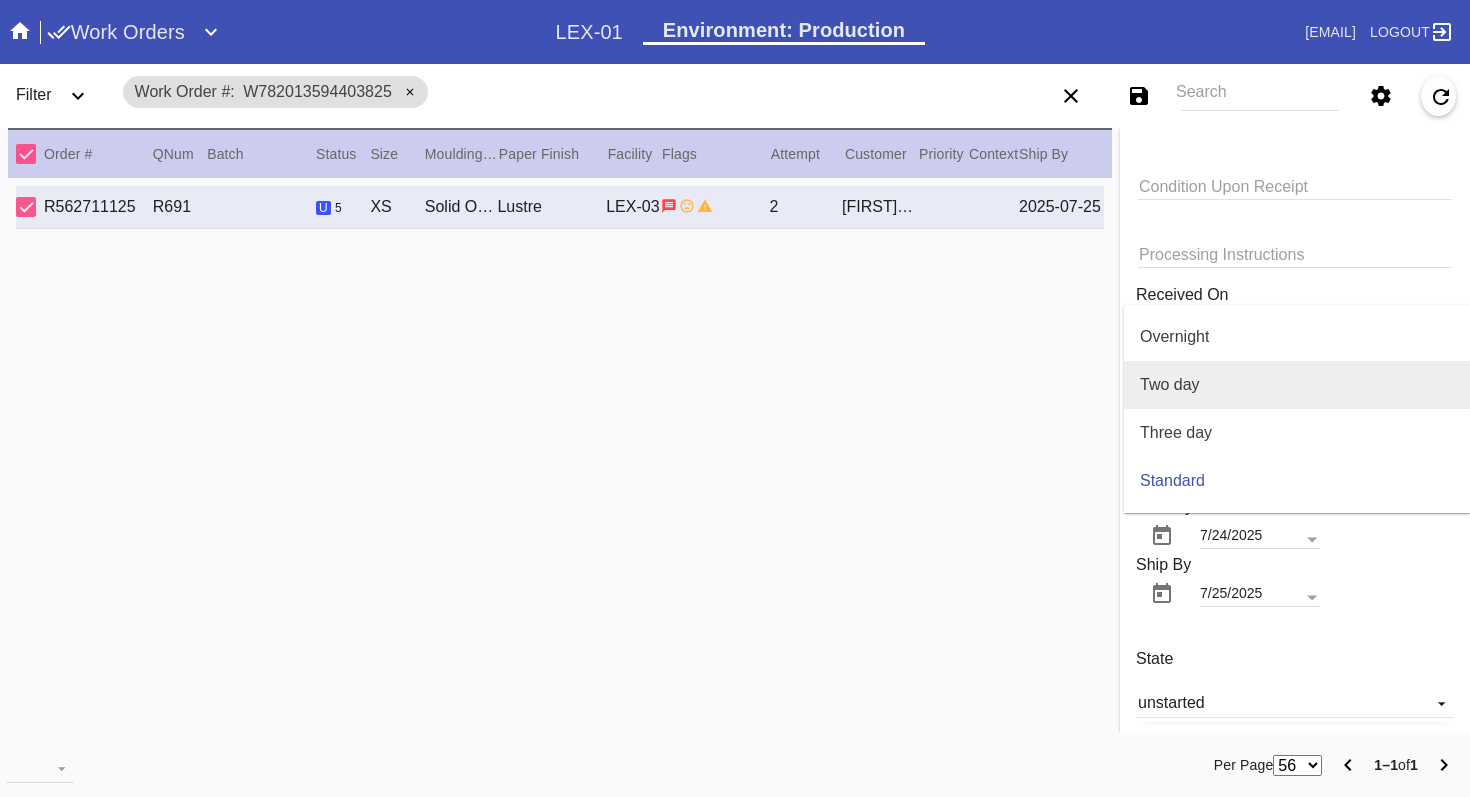 click on "Two day" at bounding box center (1297, 385) 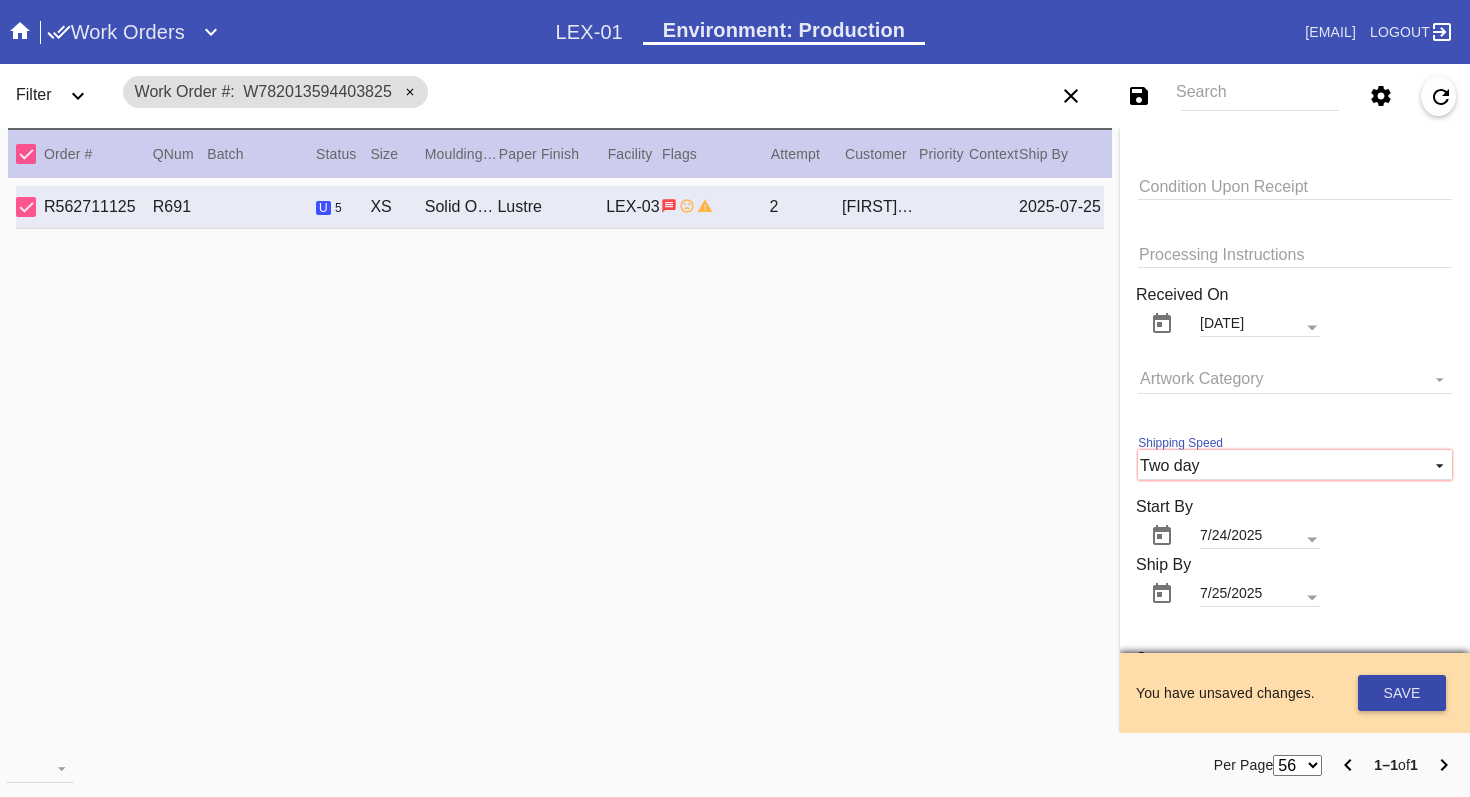 click on "Save" at bounding box center [1402, 693] 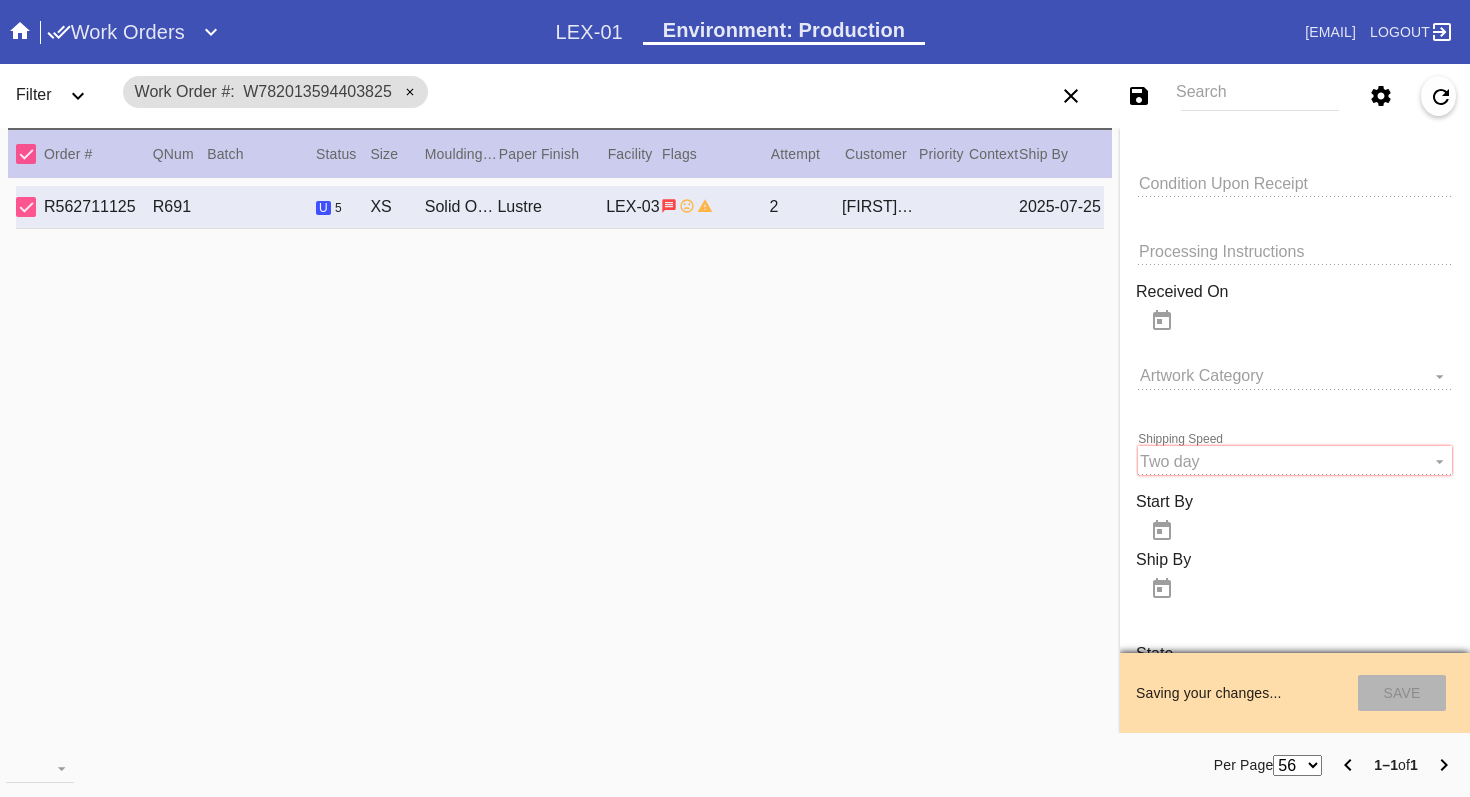 scroll, scrollTop: 1759, scrollLeft: 0, axis: vertical 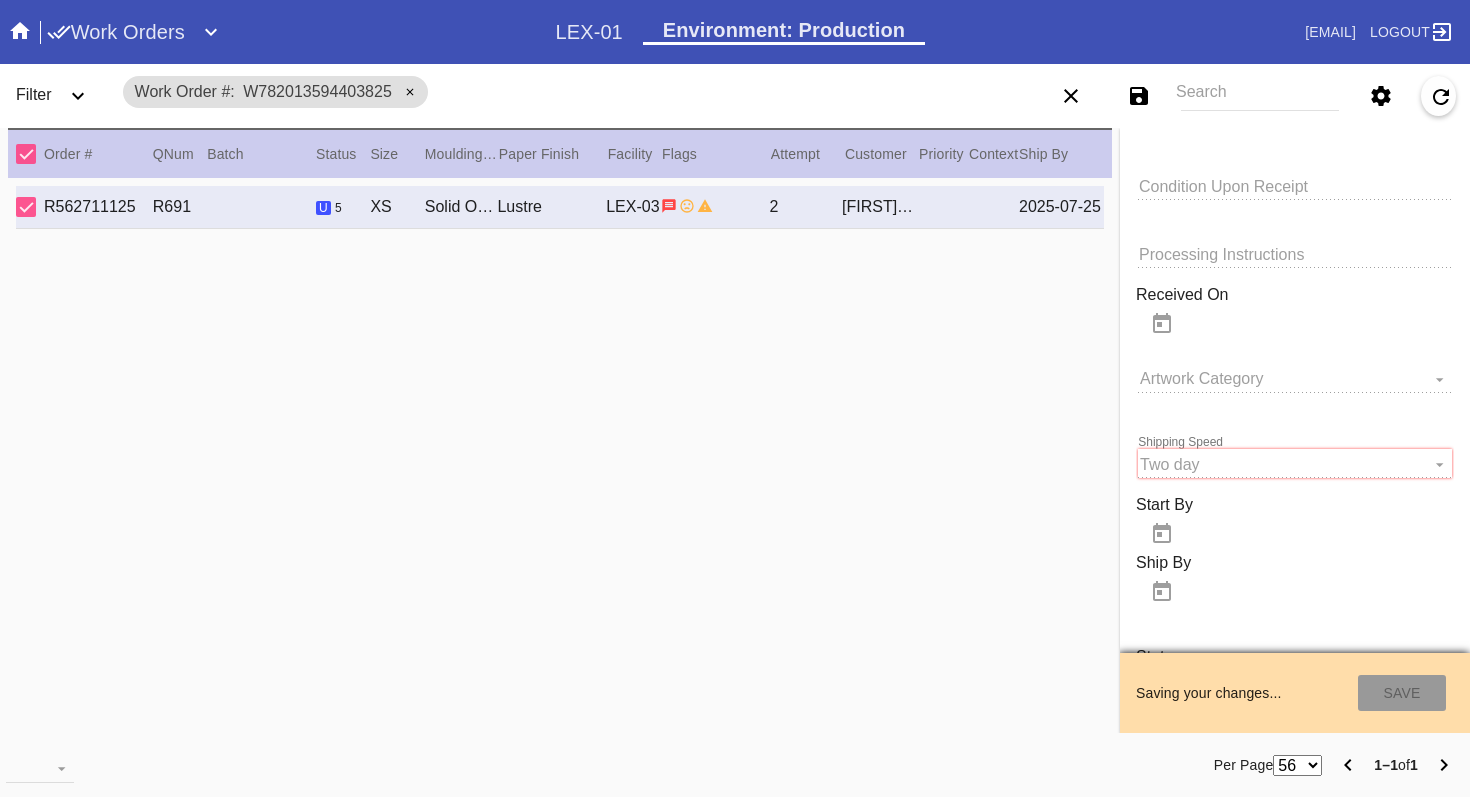 type on "7/17/2025" 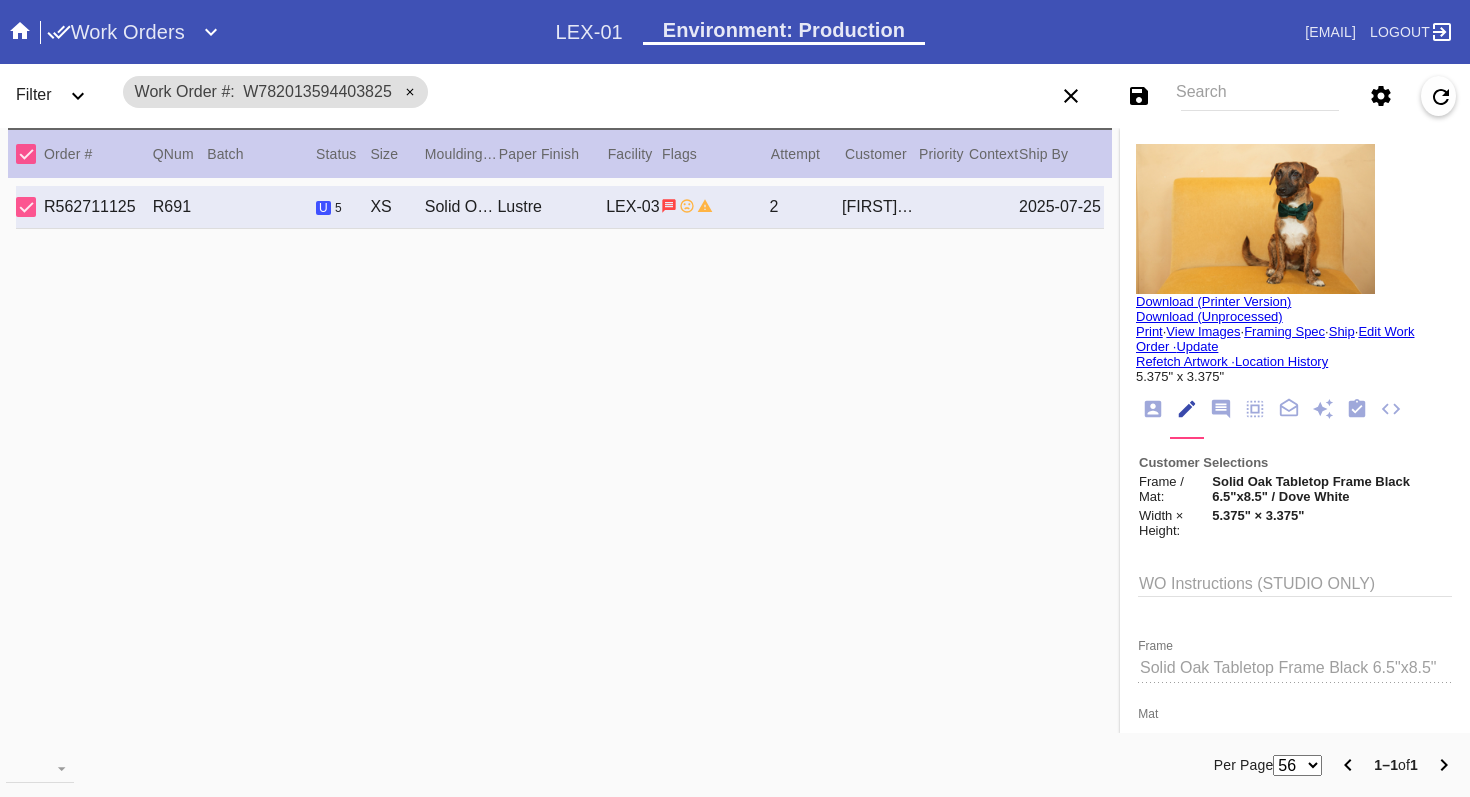scroll, scrollTop: 136, scrollLeft: 0, axis: vertical 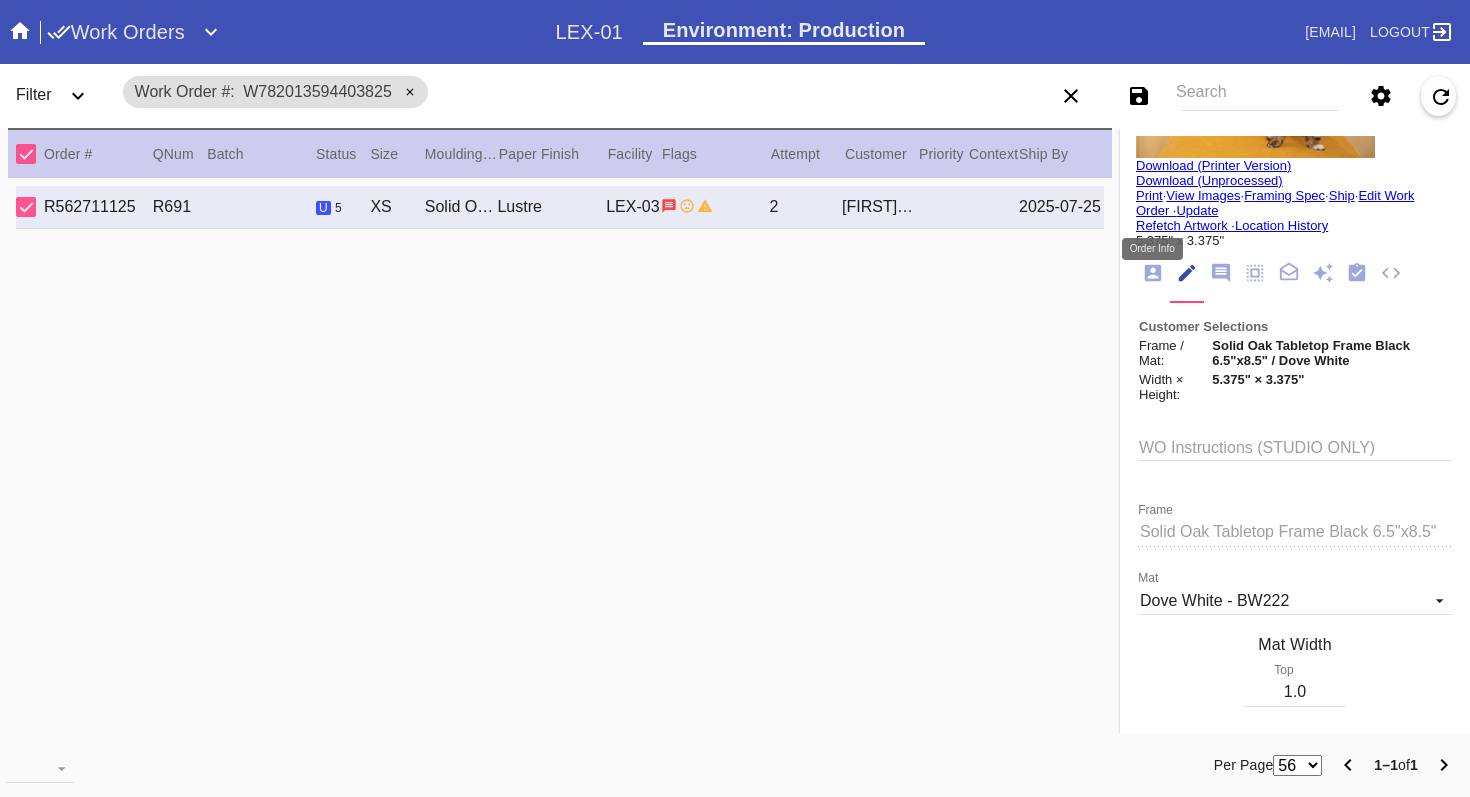 click 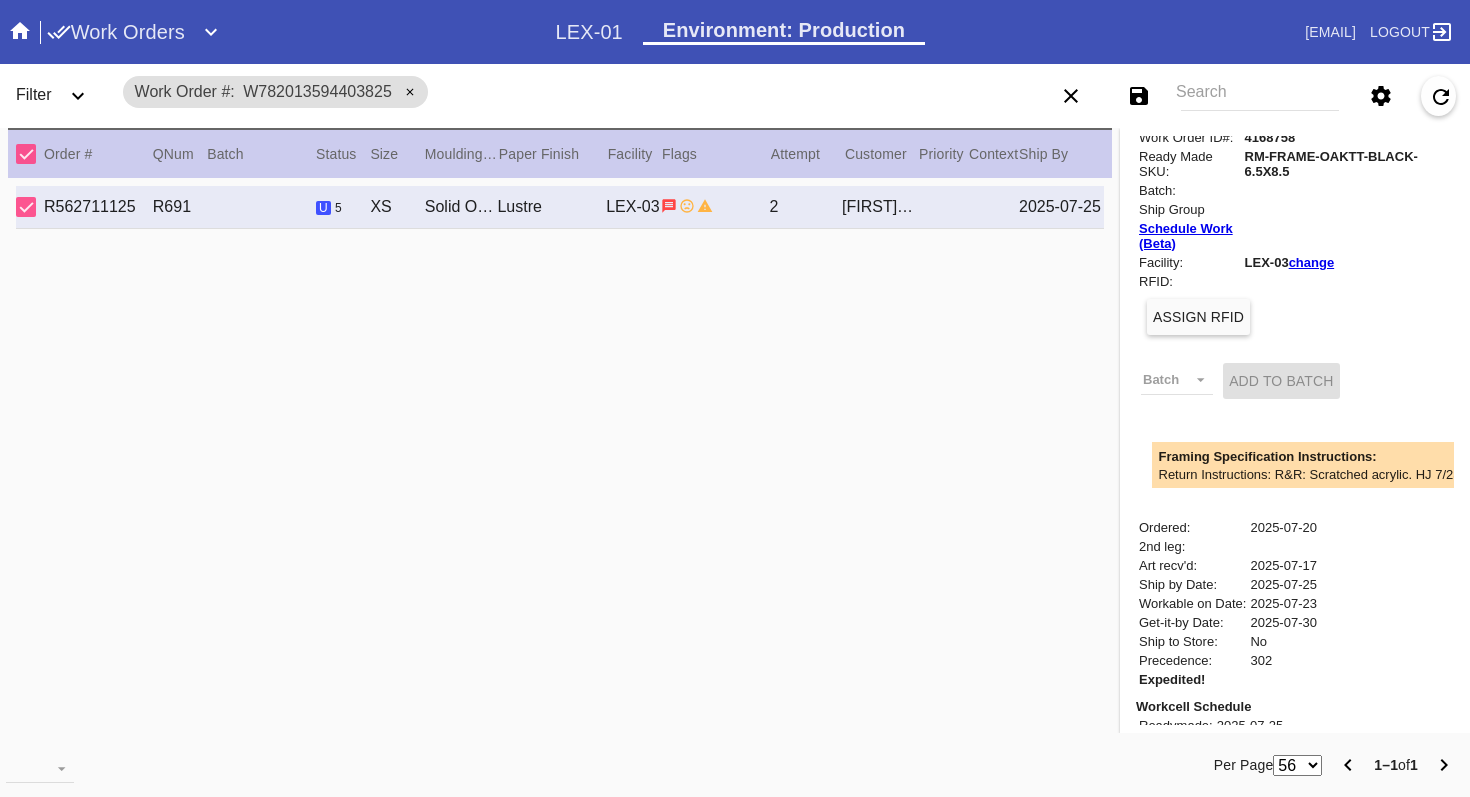 scroll, scrollTop: 545, scrollLeft: 0, axis: vertical 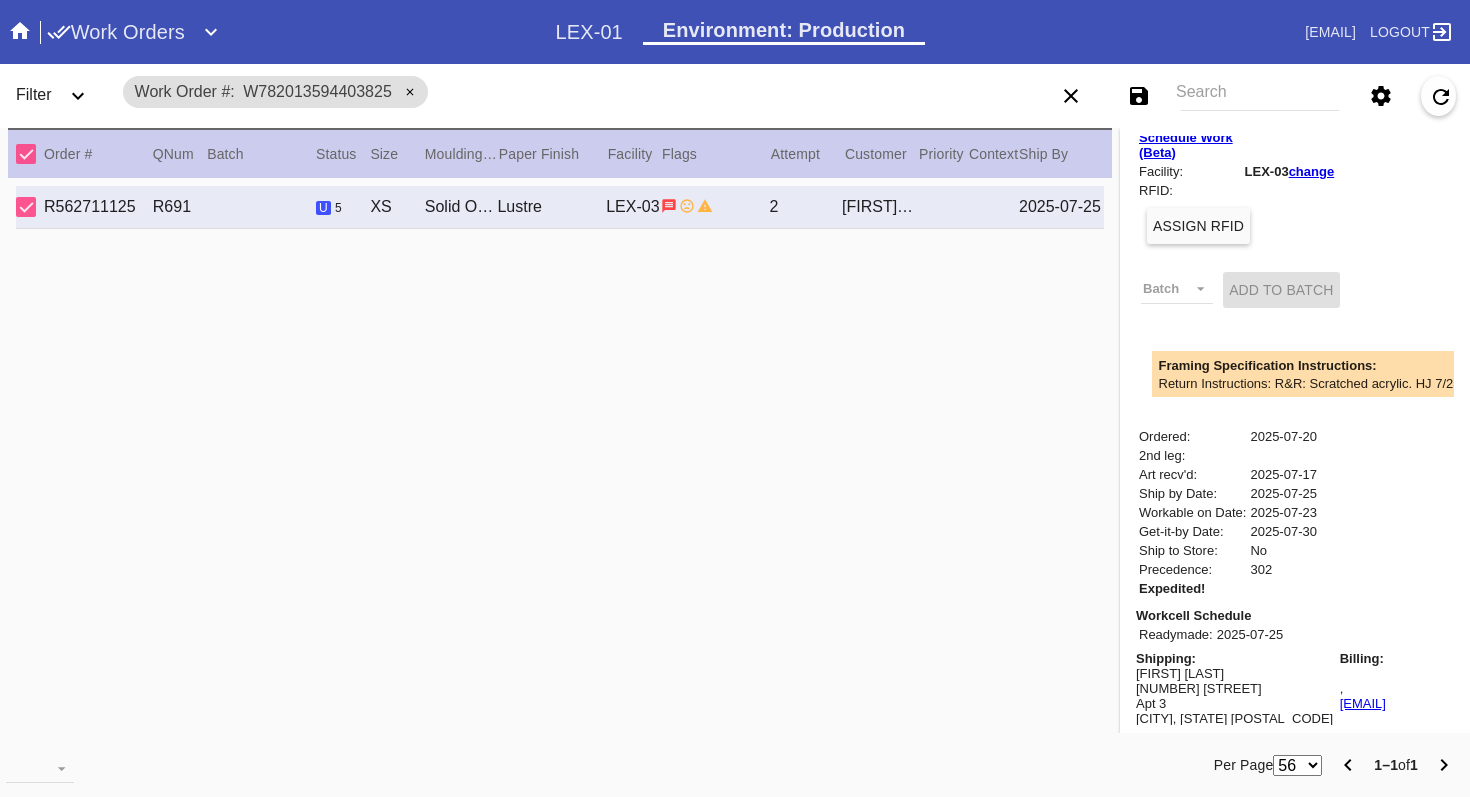 click on "R562711125 R691 u   5 XS Solid Oak Tabletop Frame Black 6.5"x8.5" / Dove White Lustre LEX-03 2 Kallah Gittleman
2025-07-25" at bounding box center [560, 458] 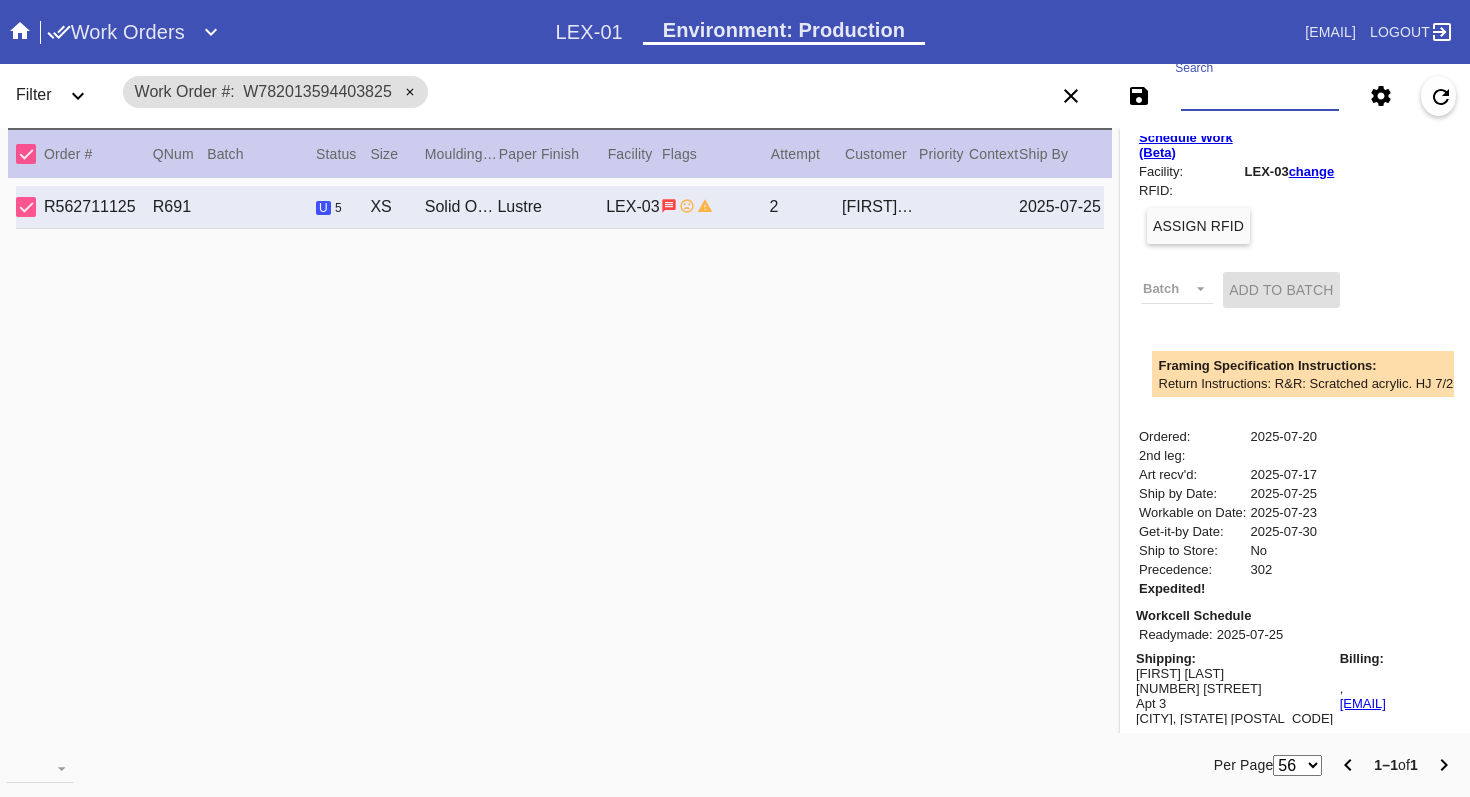 paste on "W176830965035730" 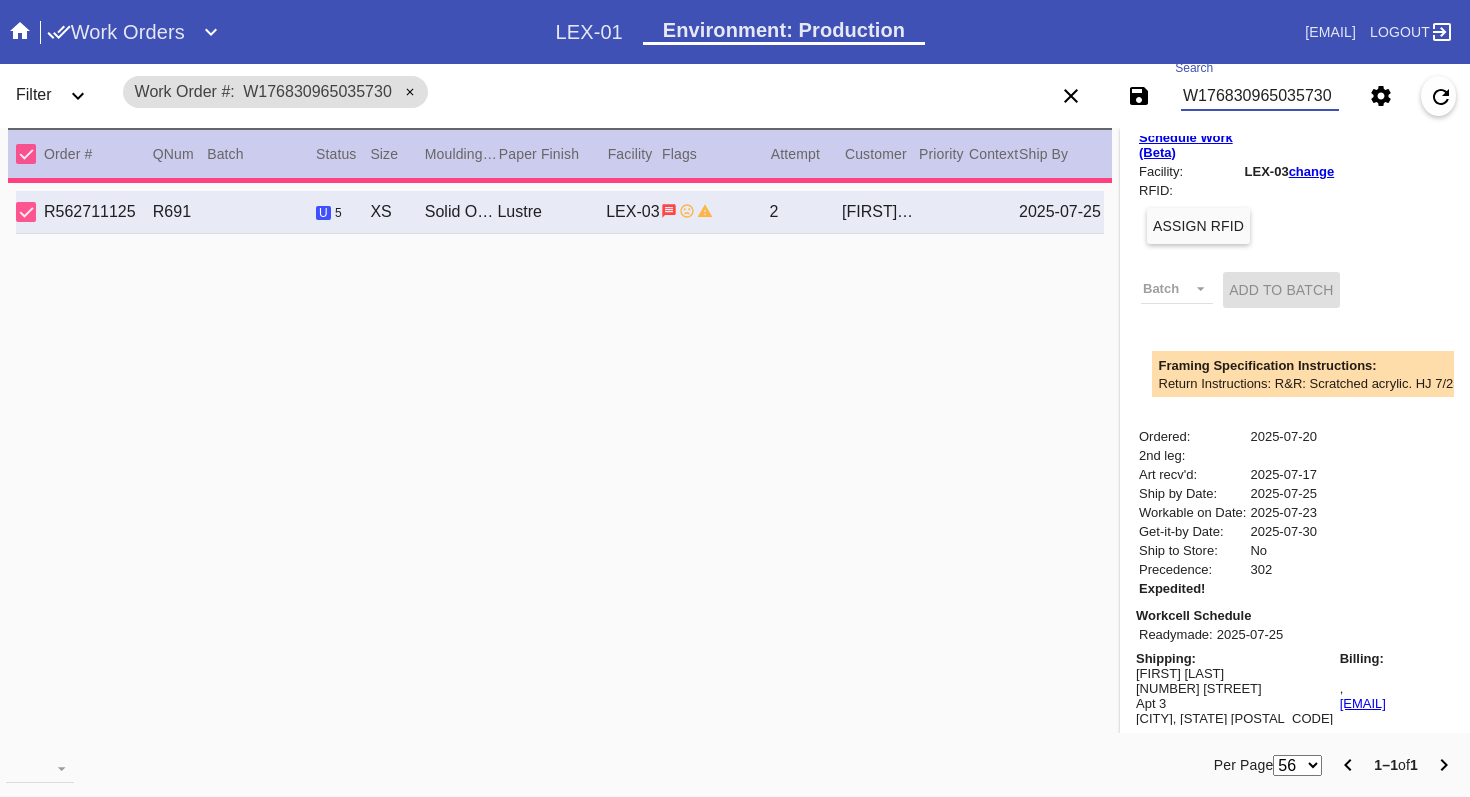 type on "***HPO - DEADLINE 8/5/25 - Must be approved by CA team to ship. ***" 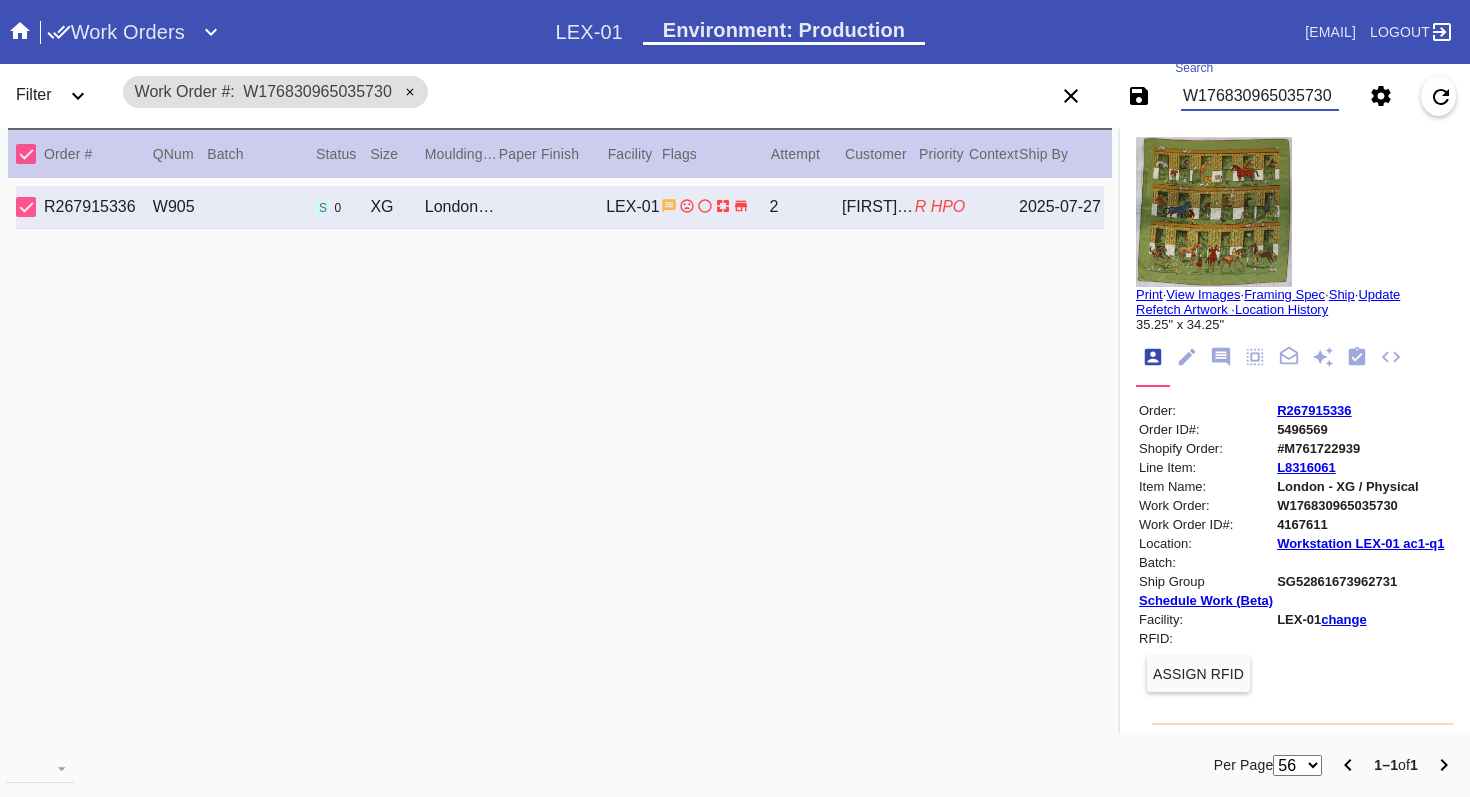 scroll, scrollTop: 0, scrollLeft: 0, axis: both 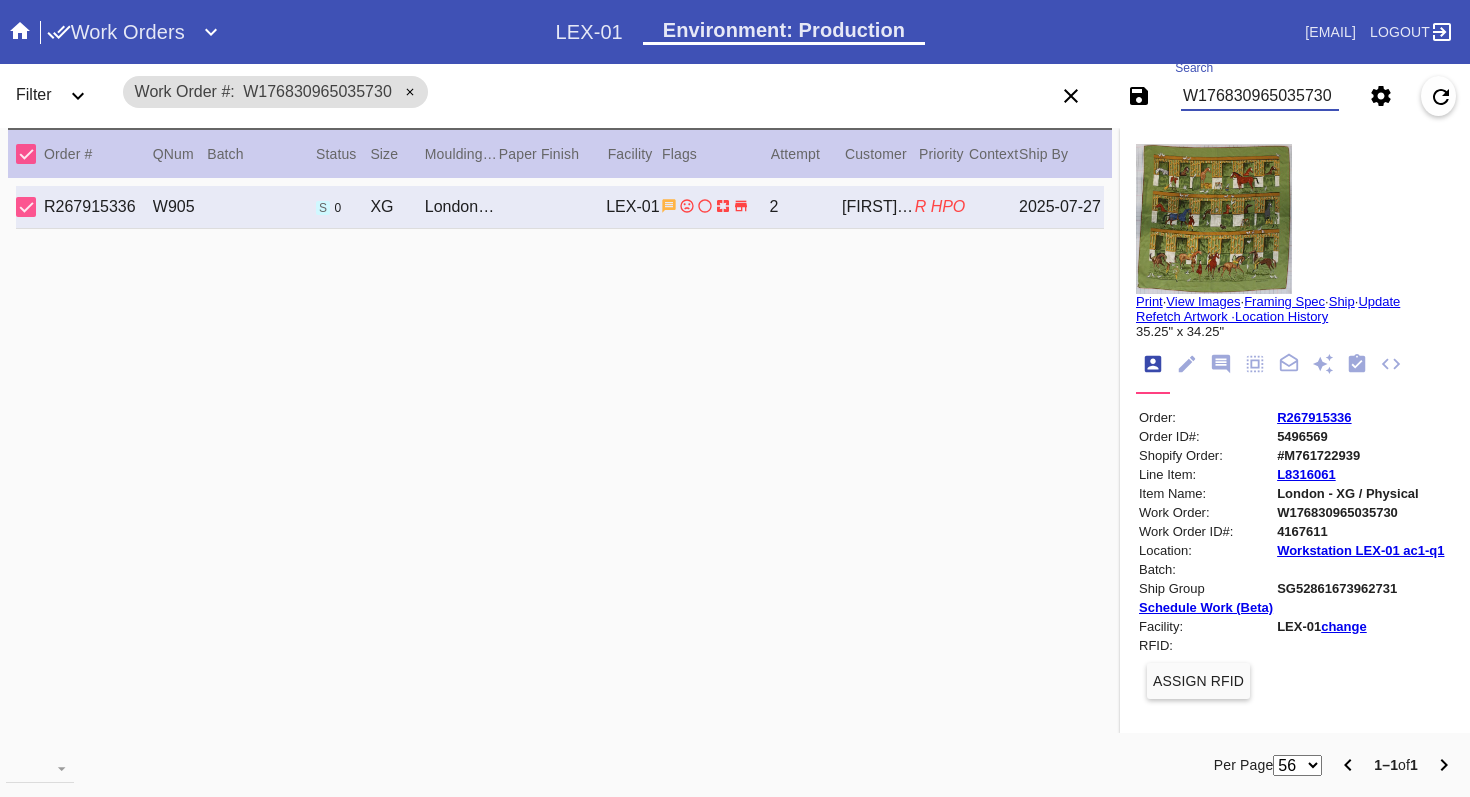 type on "W176830965035730" 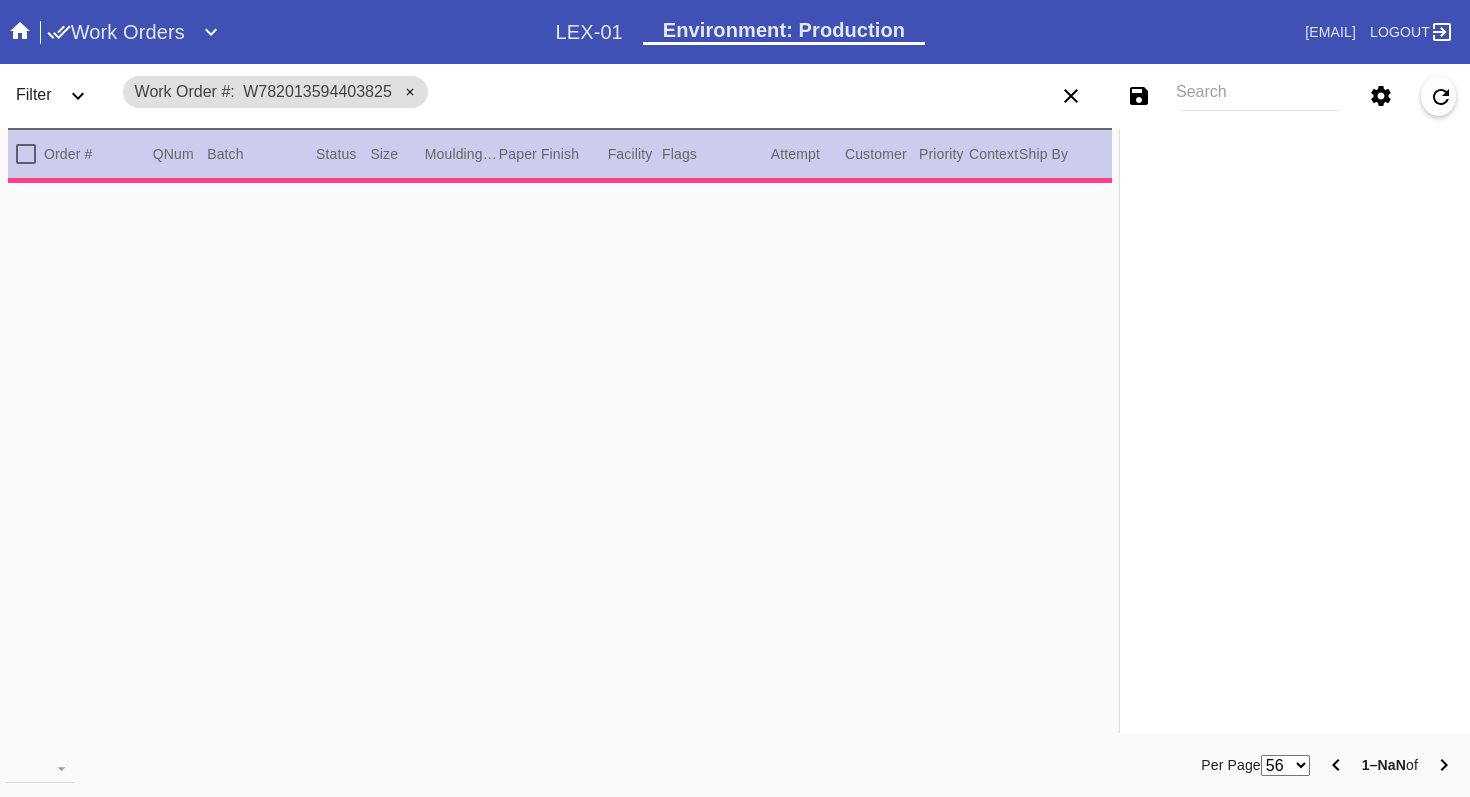 scroll, scrollTop: 0, scrollLeft: 0, axis: both 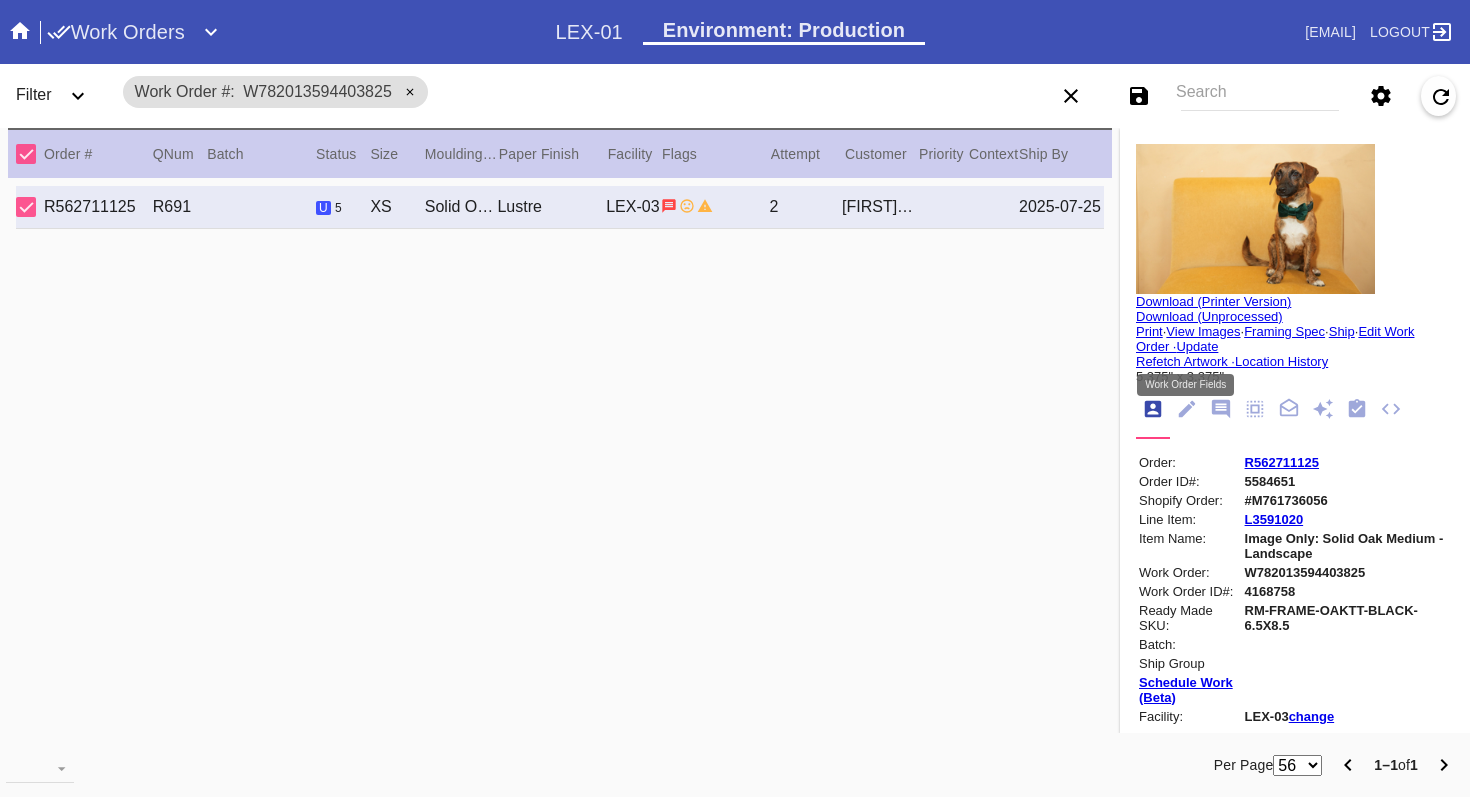 click 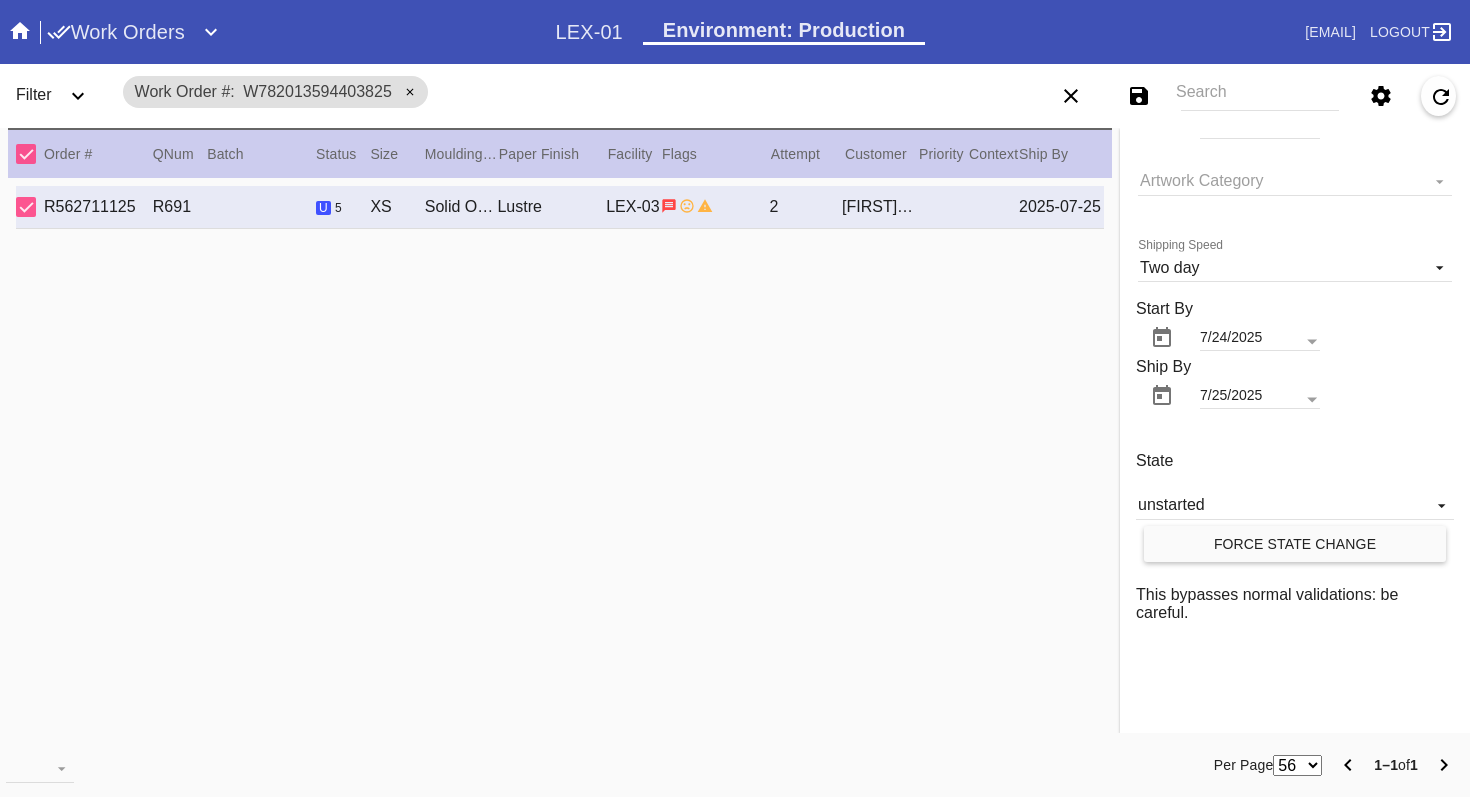 scroll, scrollTop: 1988, scrollLeft: 0, axis: vertical 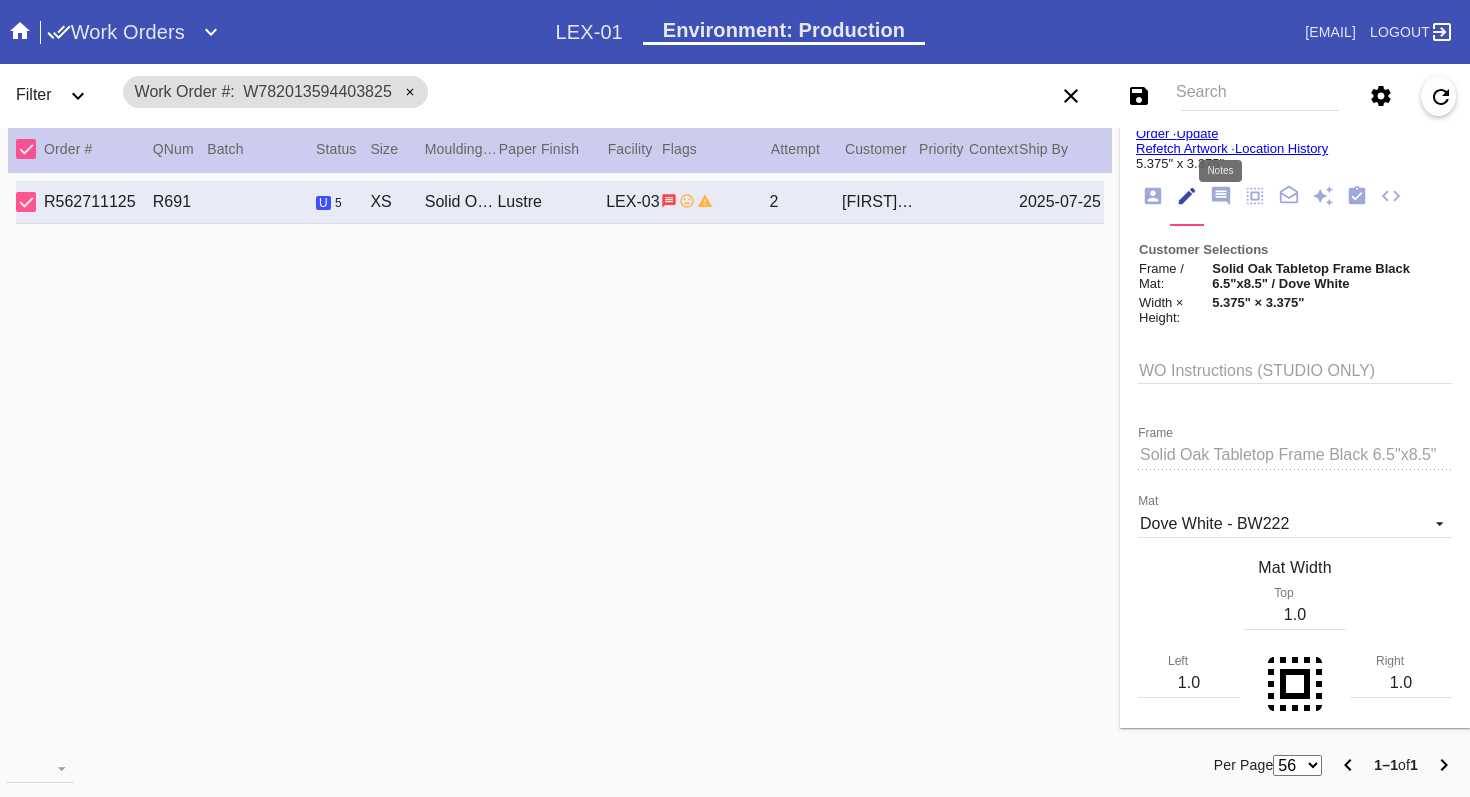 click 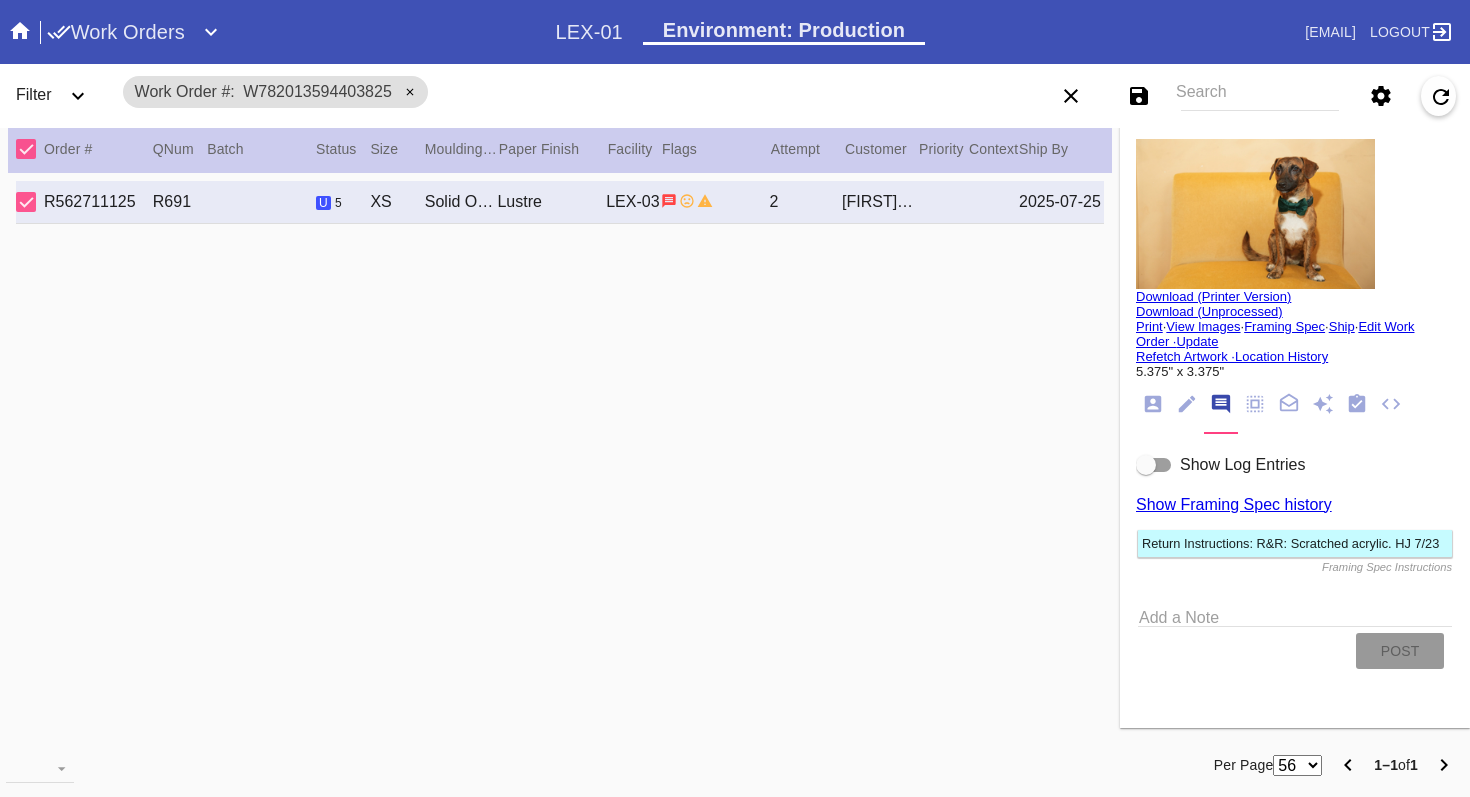 scroll, scrollTop: 0, scrollLeft: 0, axis: both 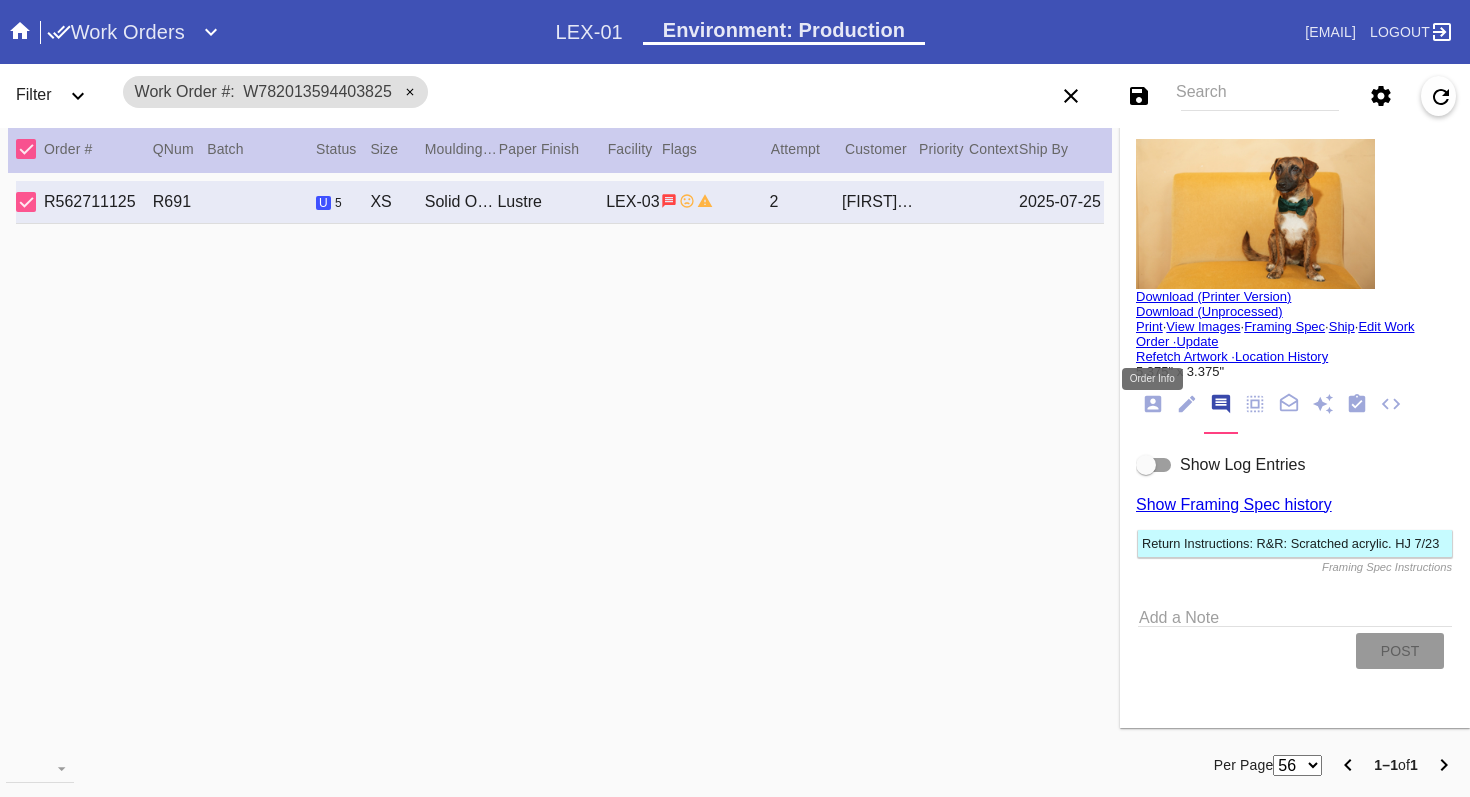 click 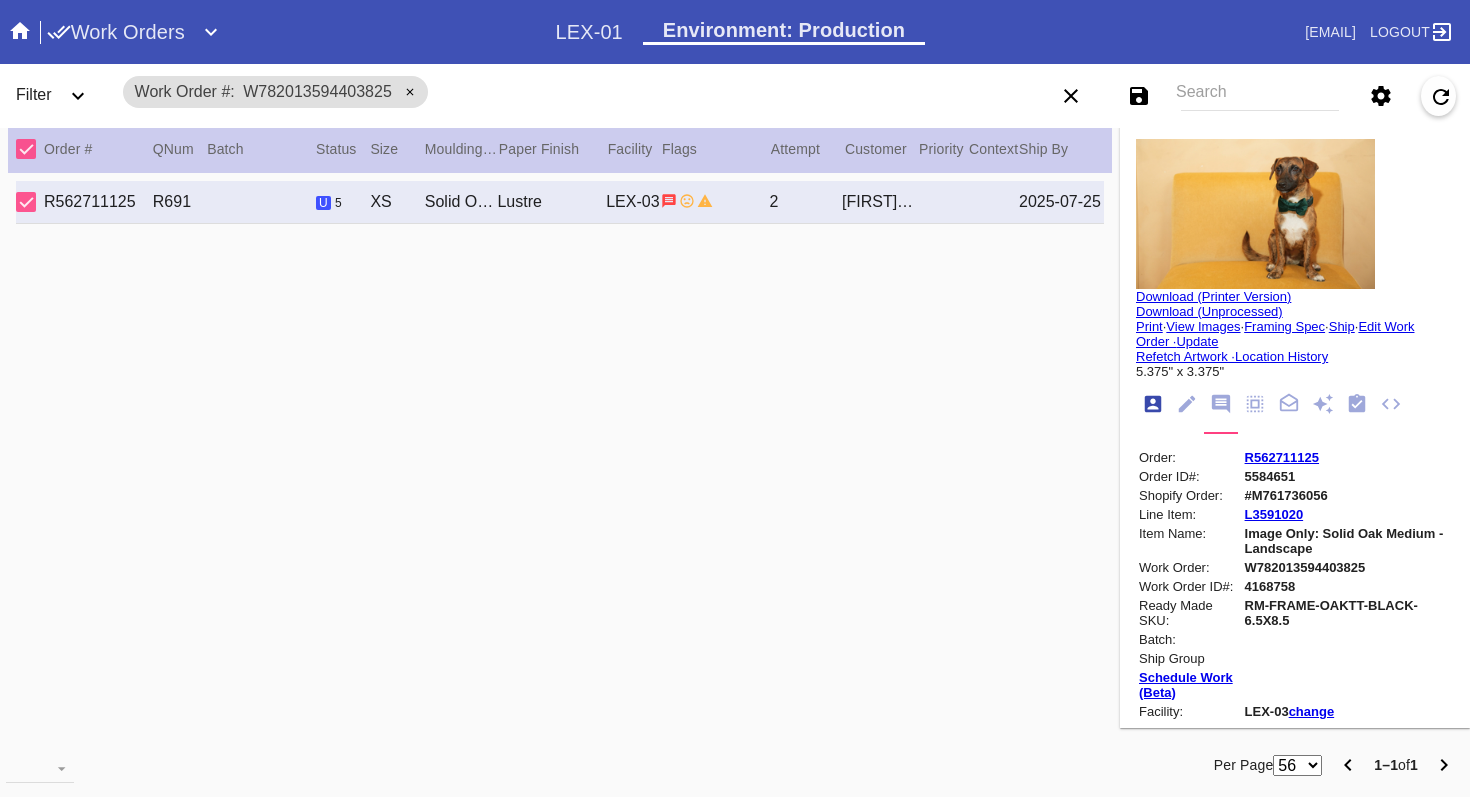 scroll, scrollTop: 24, scrollLeft: 0, axis: vertical 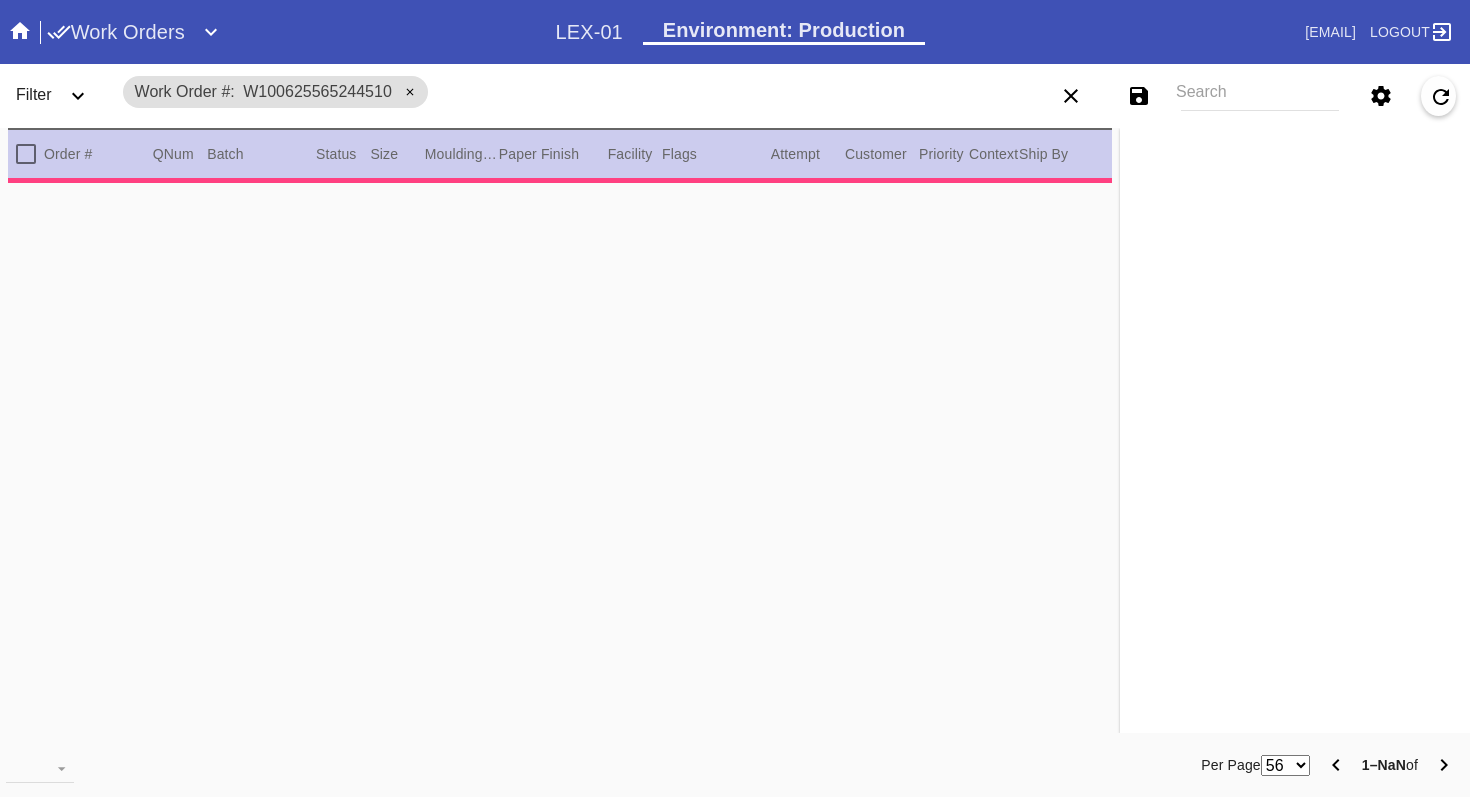 type on "1.5" 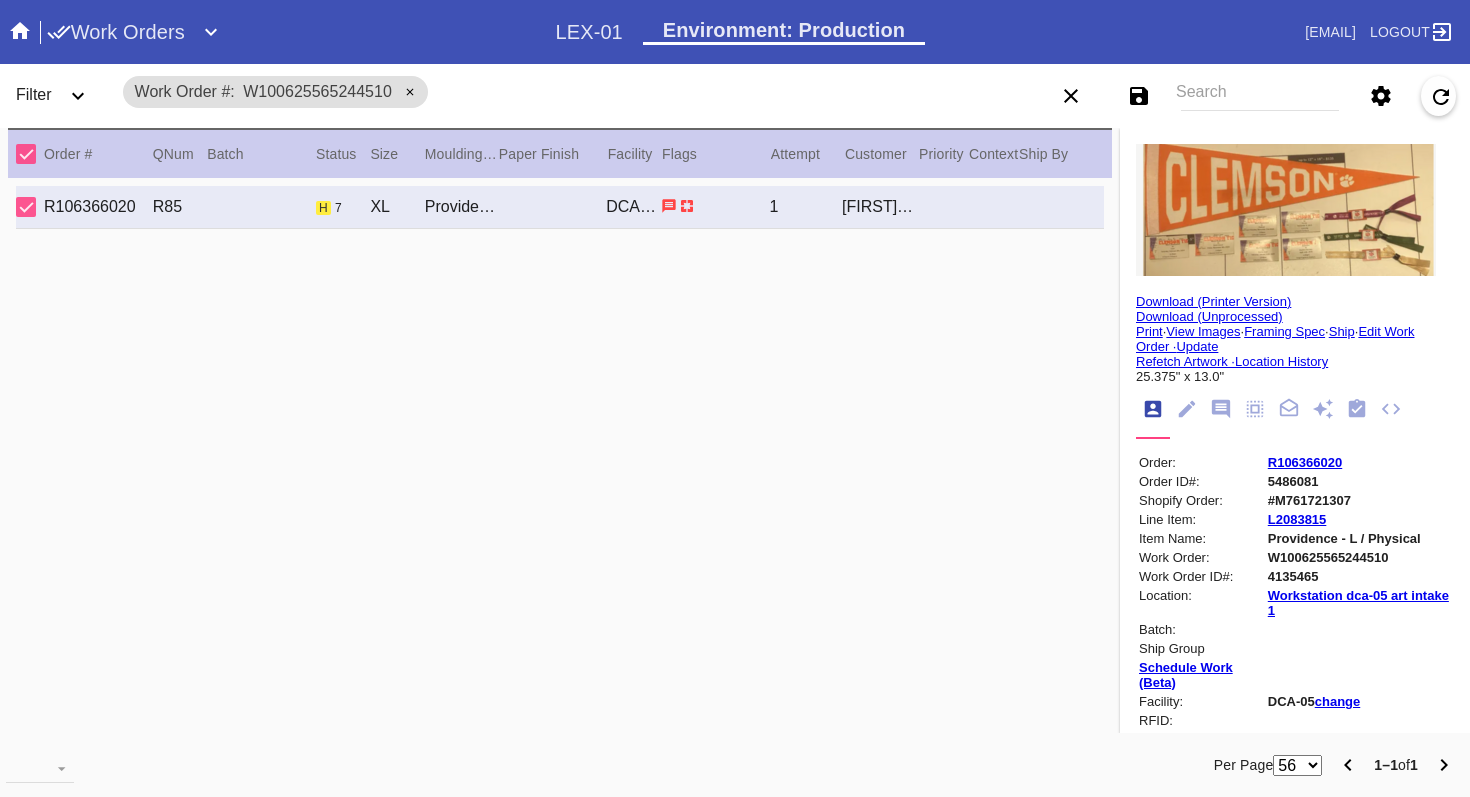 click at bounding box center [1286, 210] 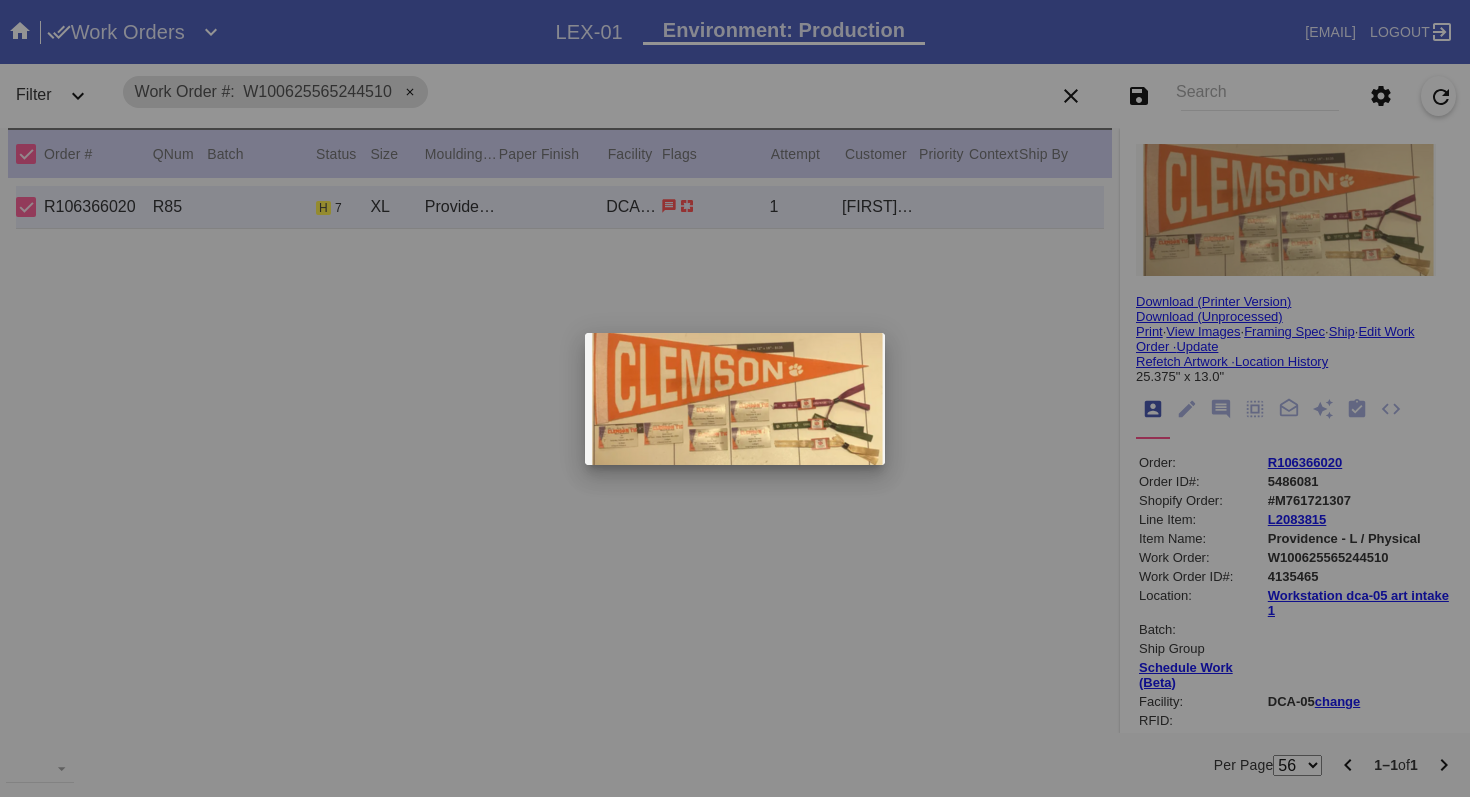 click at bounding box center [735, 398] 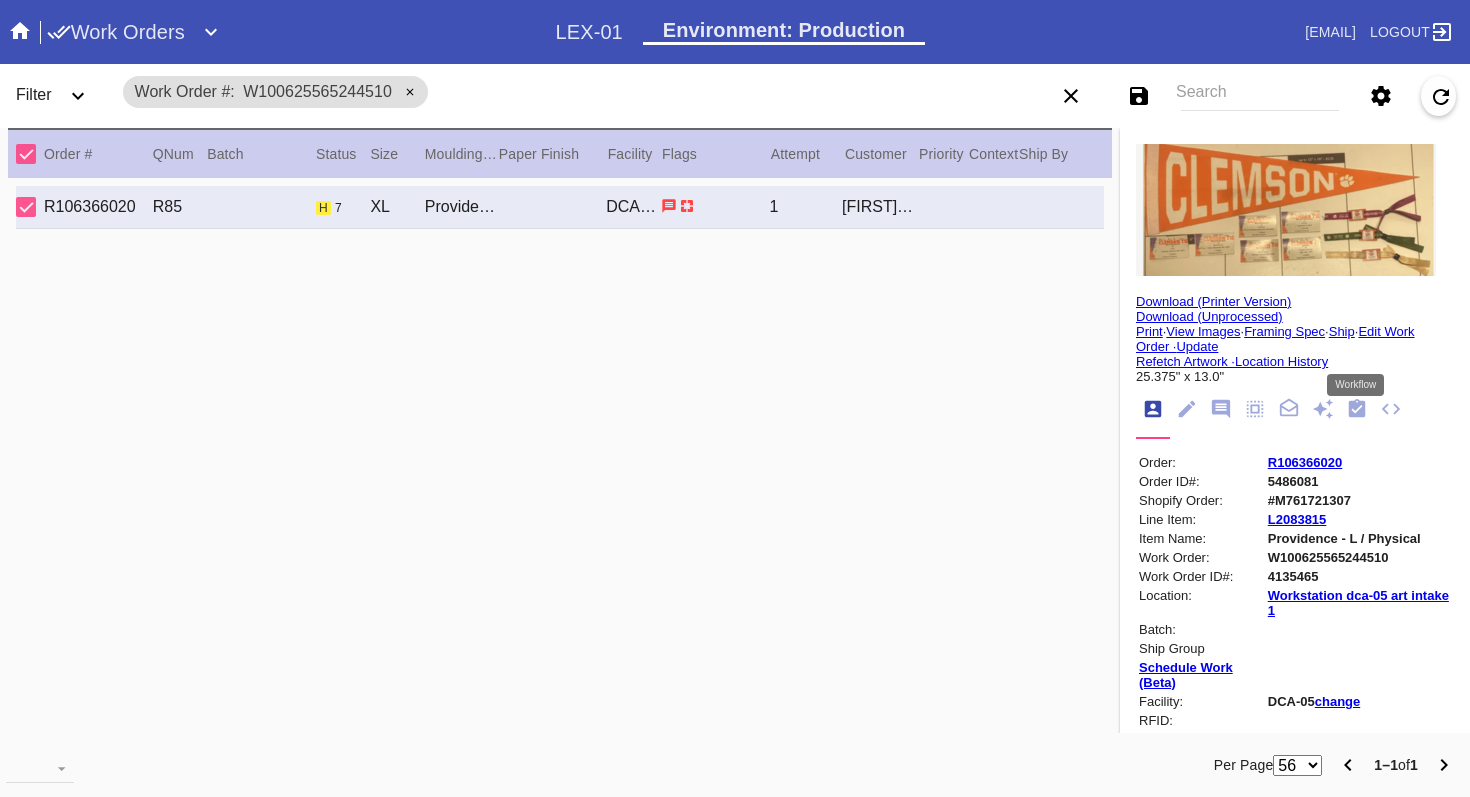 click 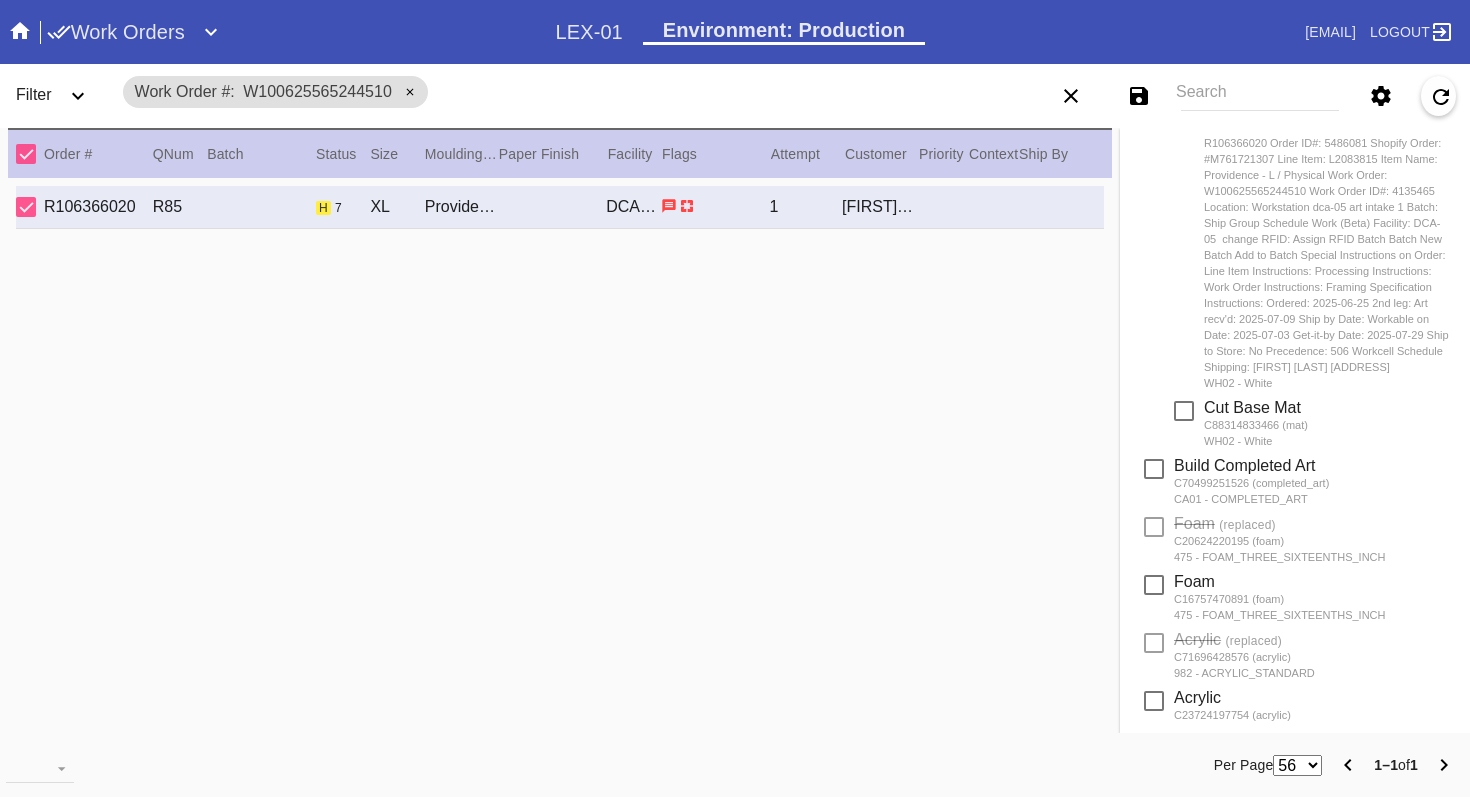 scroll, scrollTop: 783, scrollLeft: 0, axis: vertical 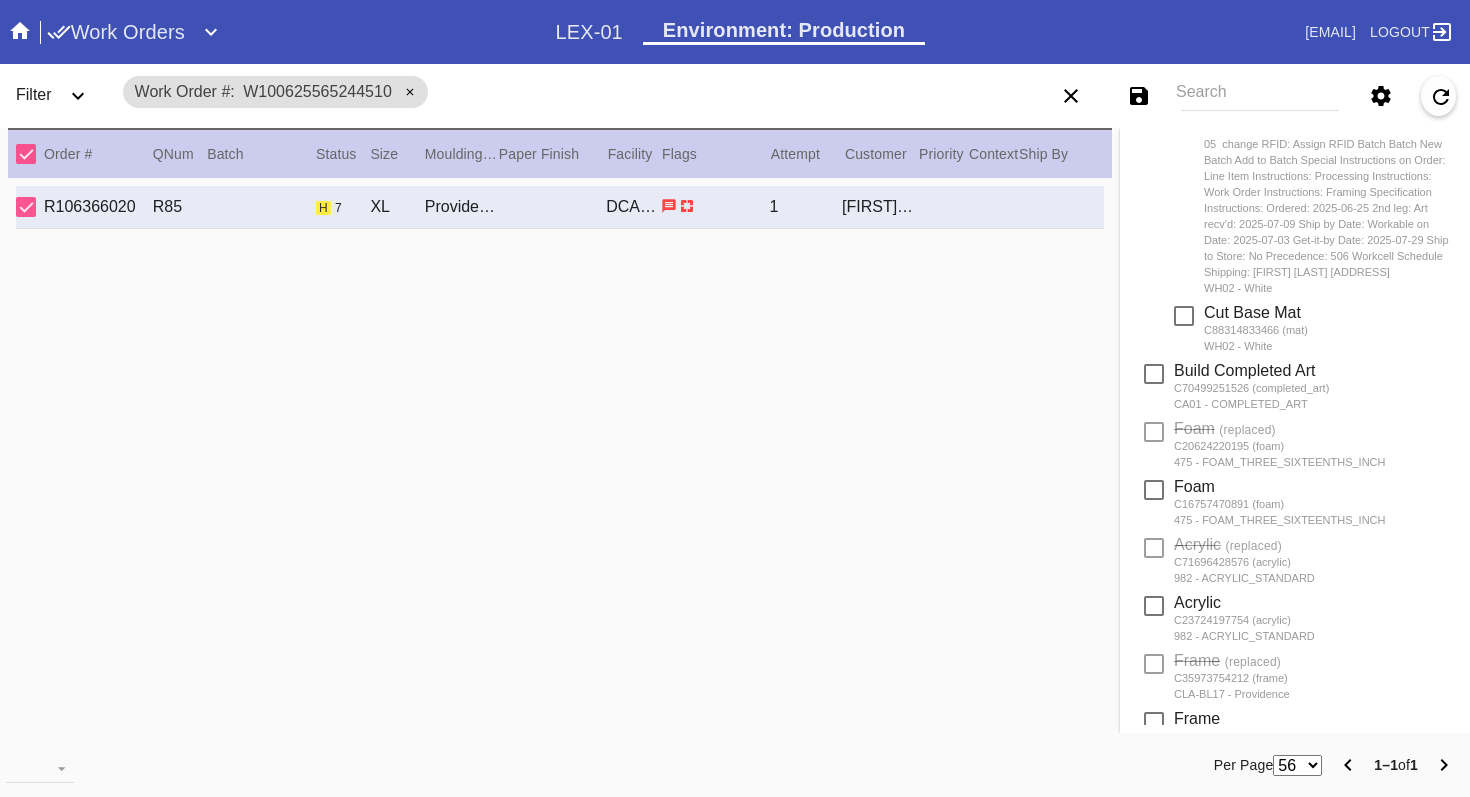 click on "Show special actions..." at bounding box center [1241, 877] 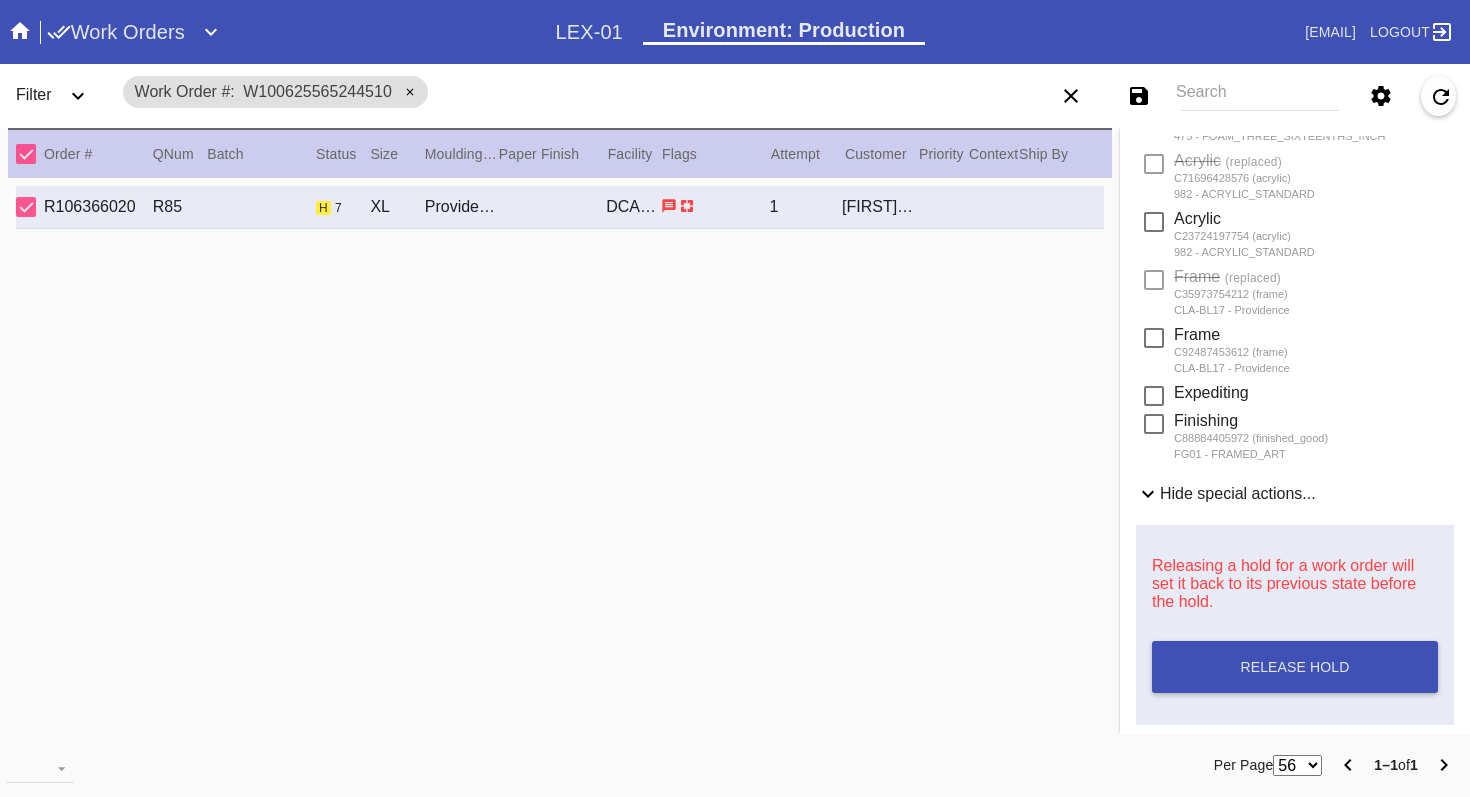 scroll, scrollTop: 1241, scrollLeft: 0, axis: vertical 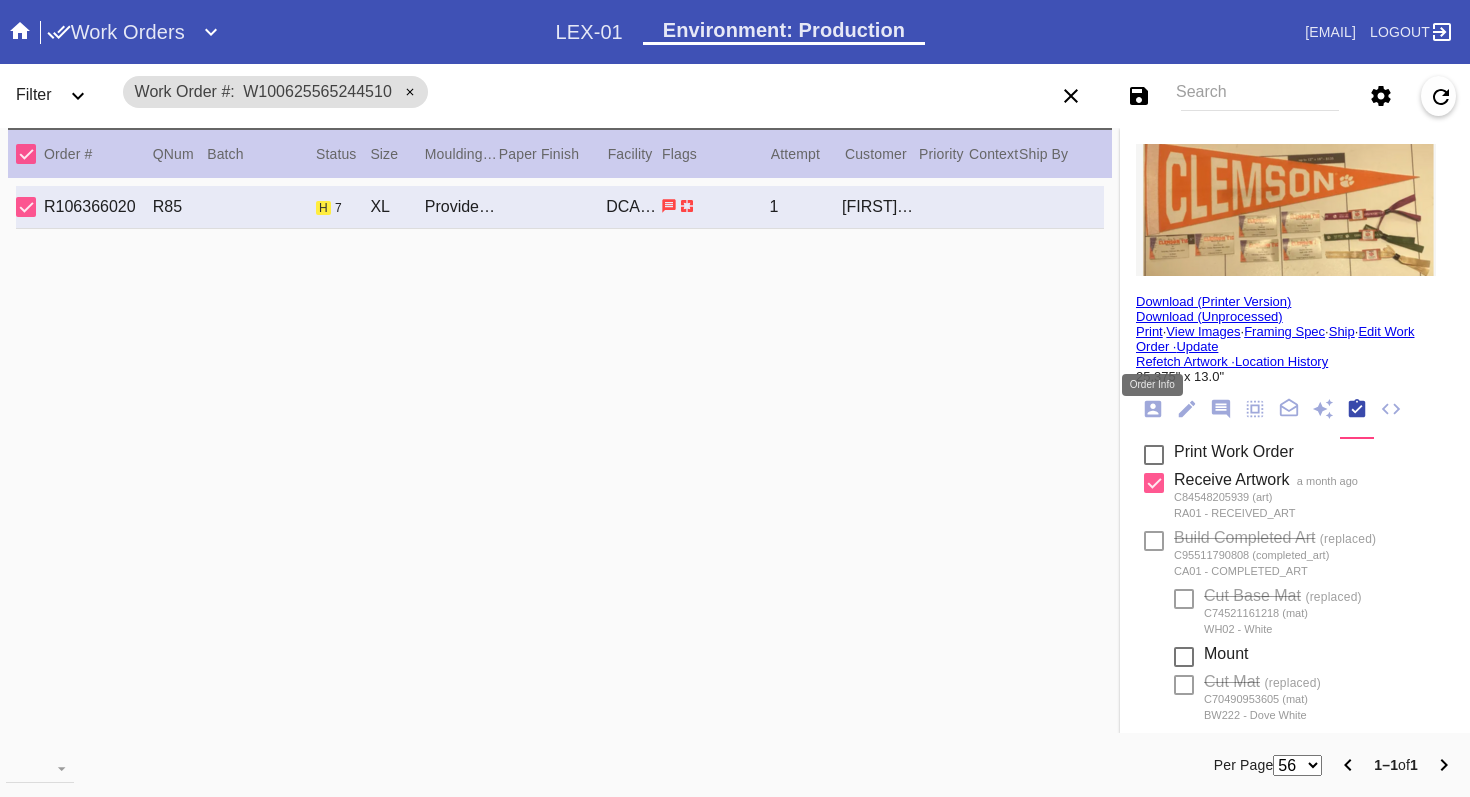 click 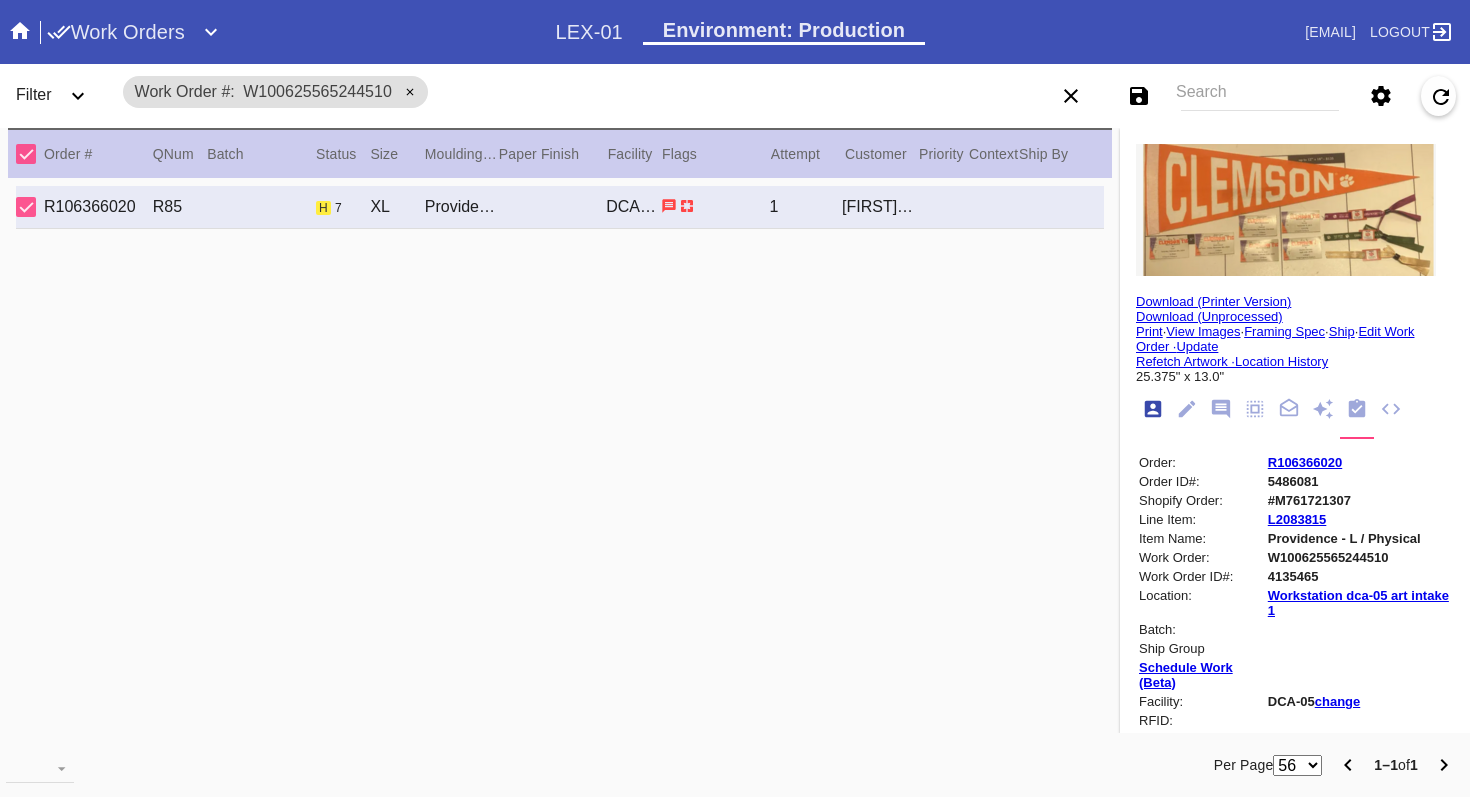 scroll, scrollTop: 24, scrollLeft: 0, axis: vertical 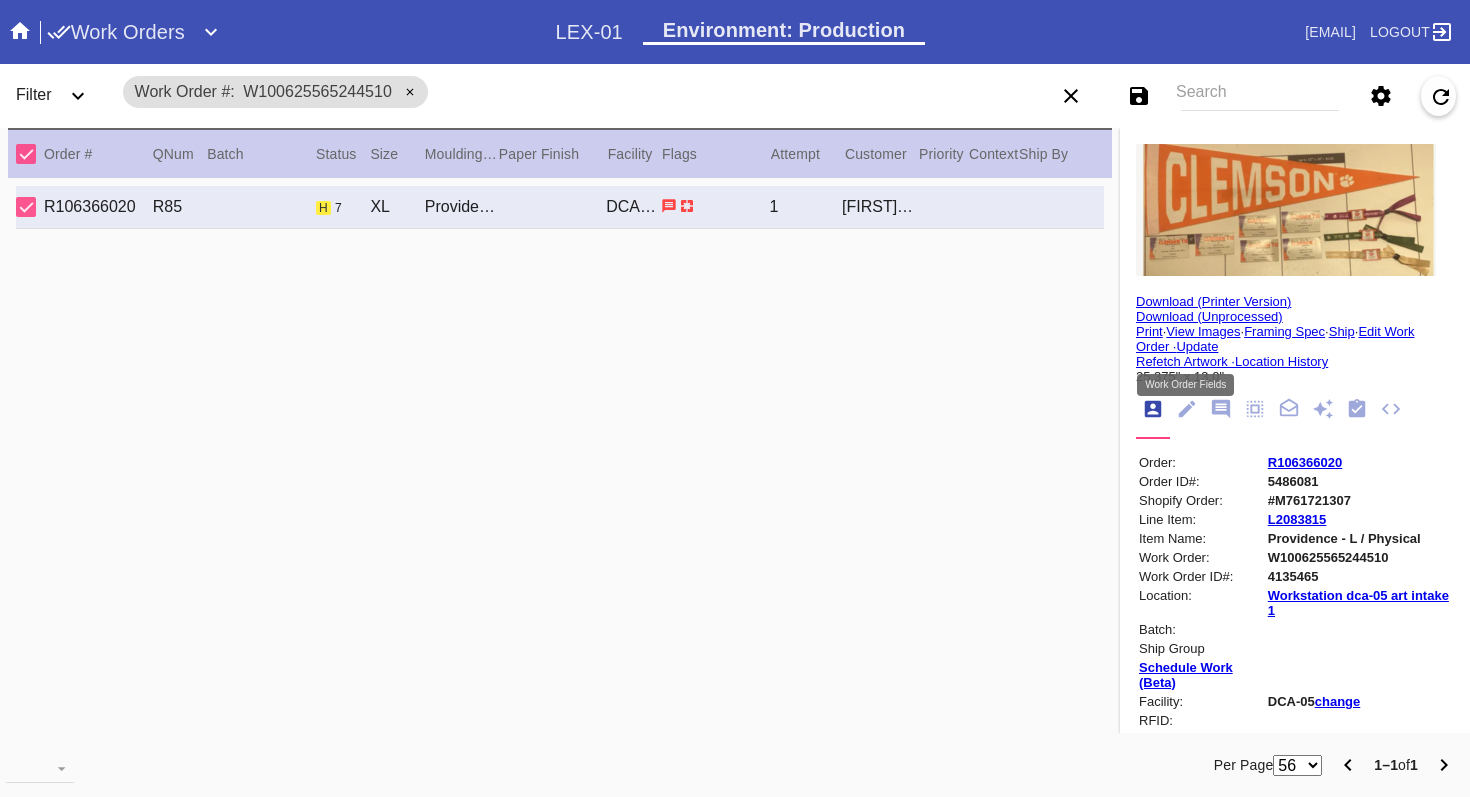 click 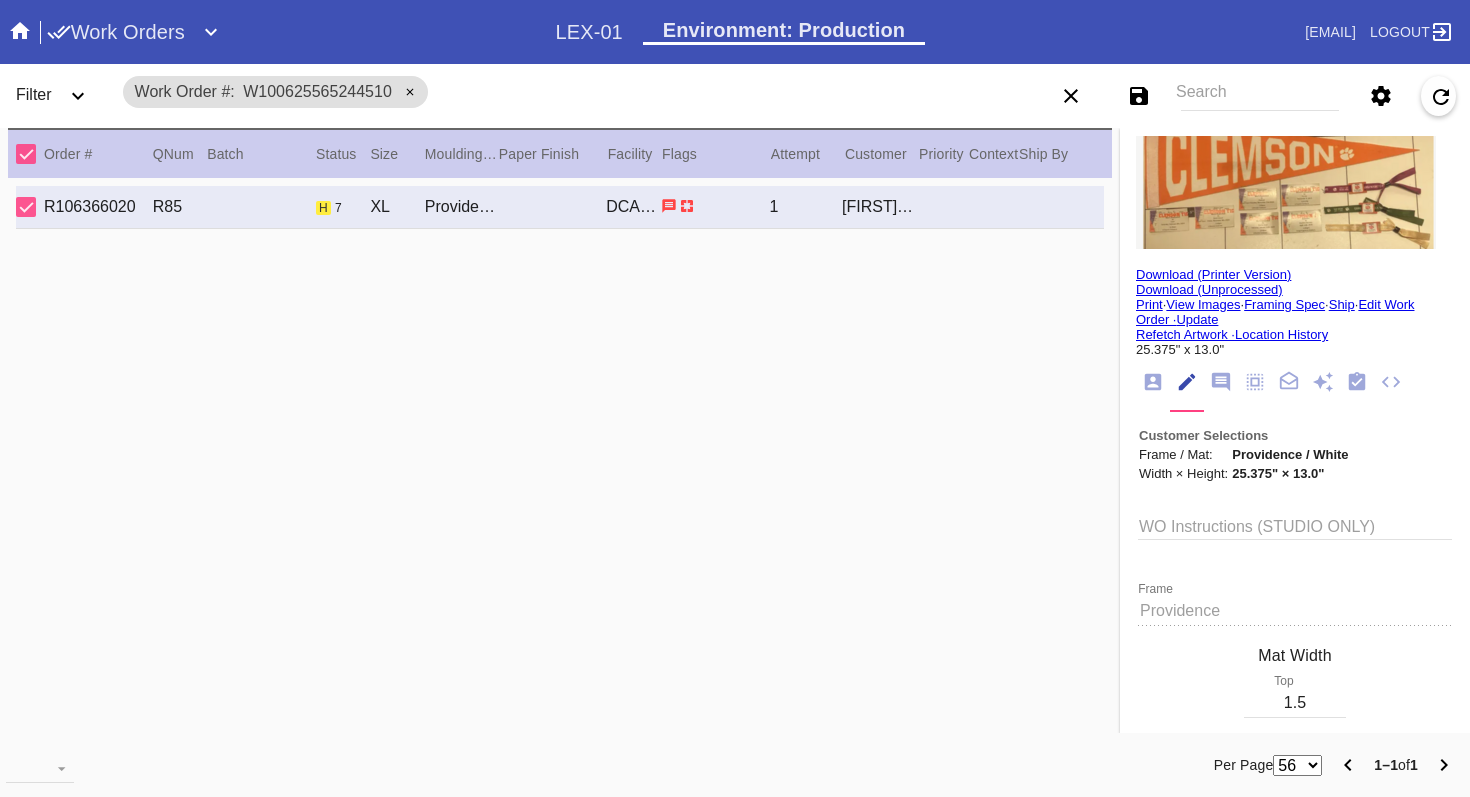 scroll, scrollTop: 0, scrollLeft: 0, axis: both 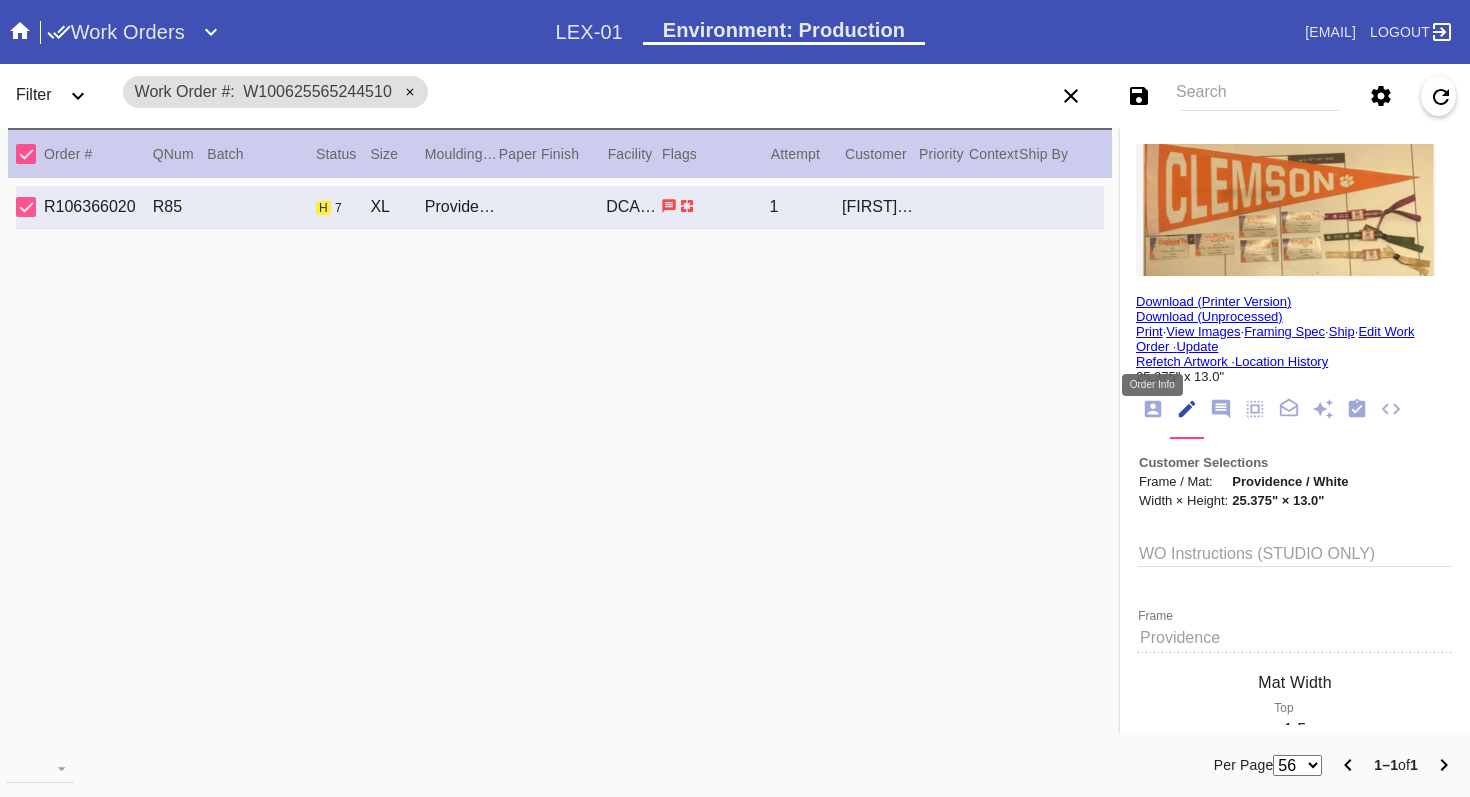 click 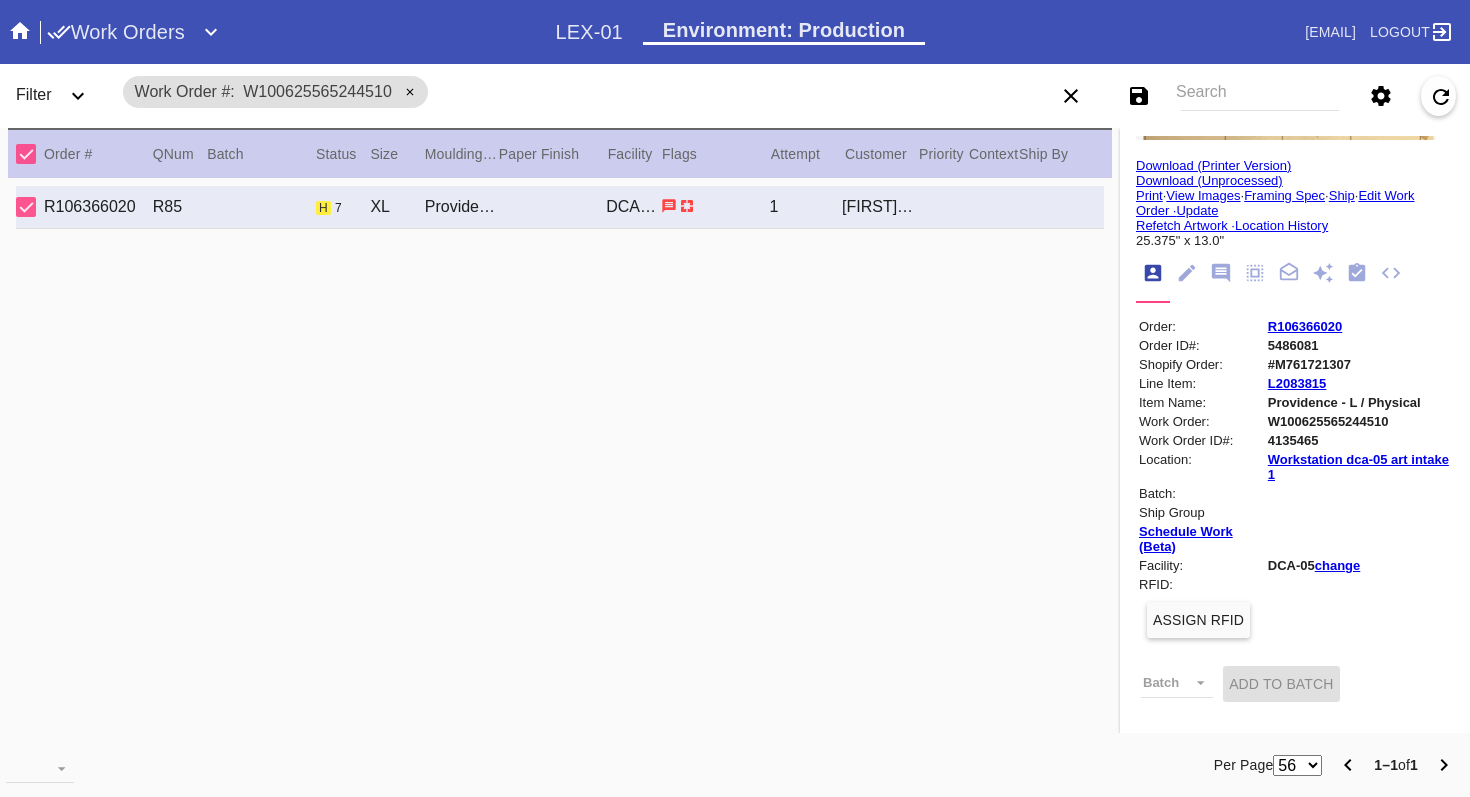 scroll, scrollTop: 213, scrollLeft: 0, axis: vertical 